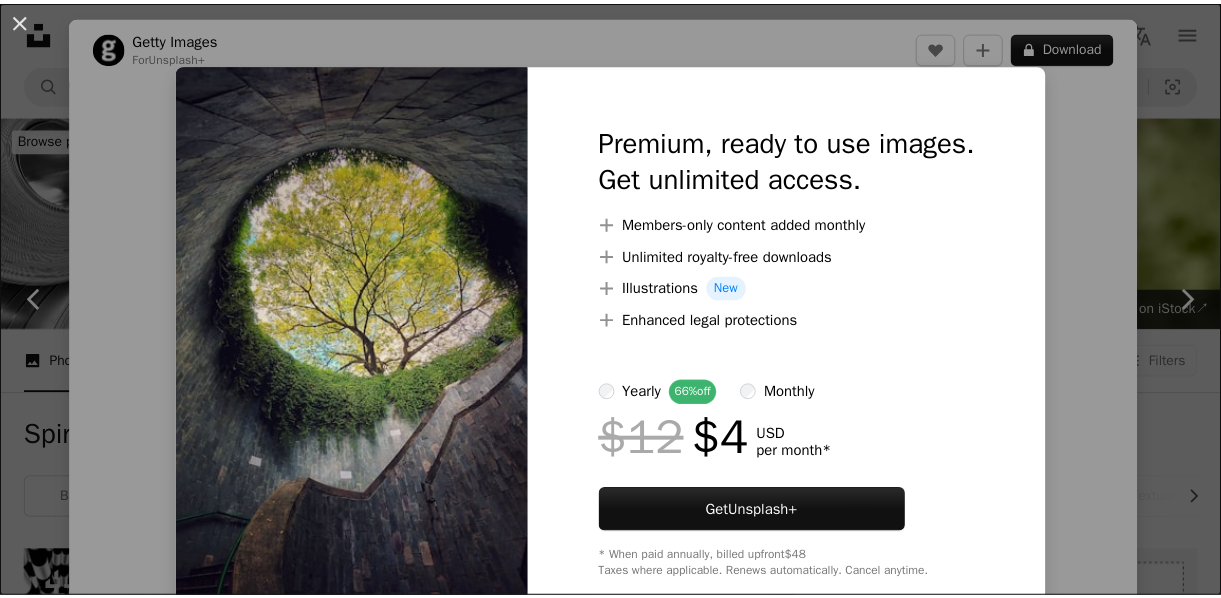 scroll, scrollTop: 4888, scrollLeft: 0, axis: vertical 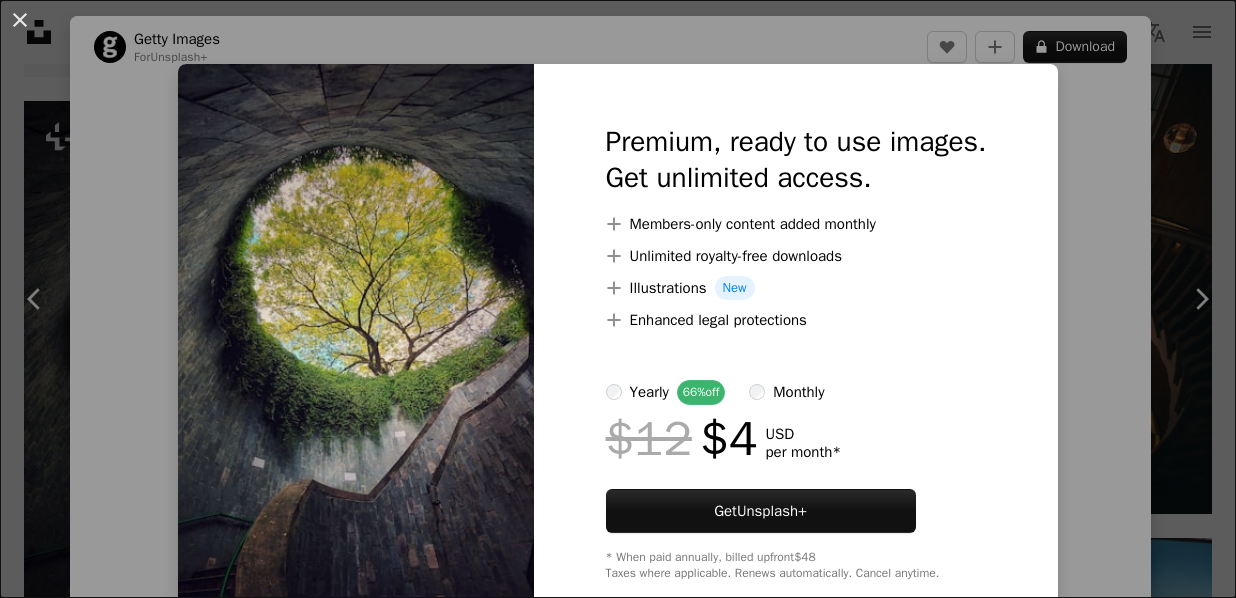 click on "An X shape Premium, ready to use images. Get unlimited access. A plus sign Members-only content added monthly A plus sign Unlimited royalty-free downloads A plus sign Illustrations  New A plus sign Enhanced legal protections yearly 66%  off monthly $12   $4 USD per month * Get  Unsplash+ * When paid annually, billed upfront  $48 Taxes where applicable. Renews automatically. Cancel anytime." at bounding box center [618, 299] 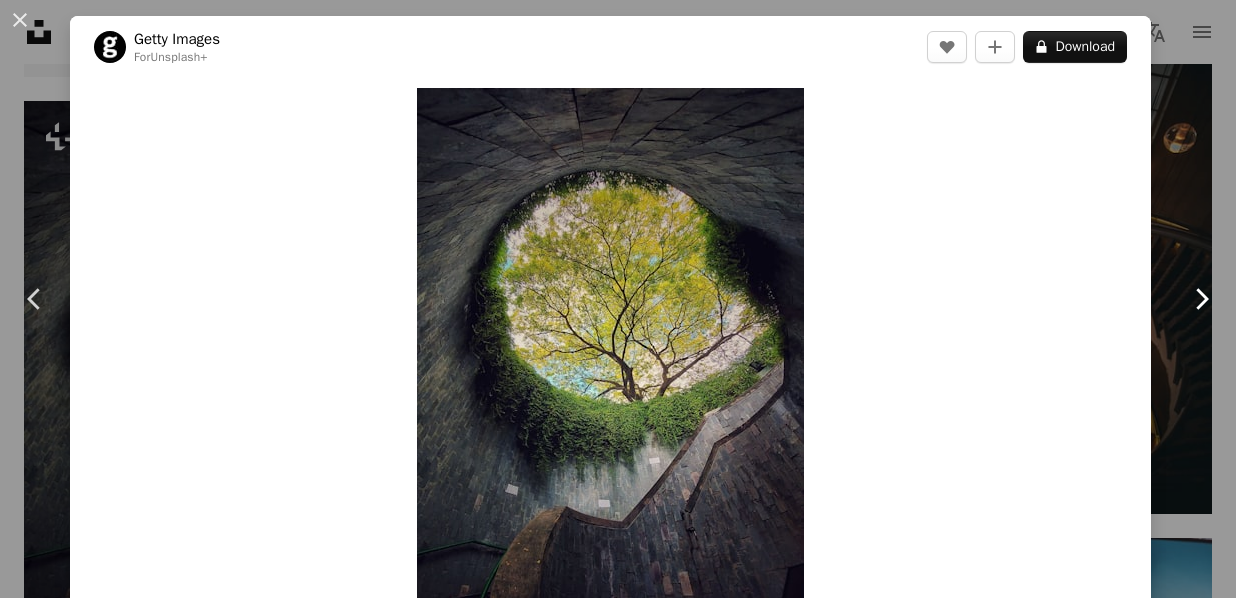 click on "Chevron right" at bounding box center [1201, 299] 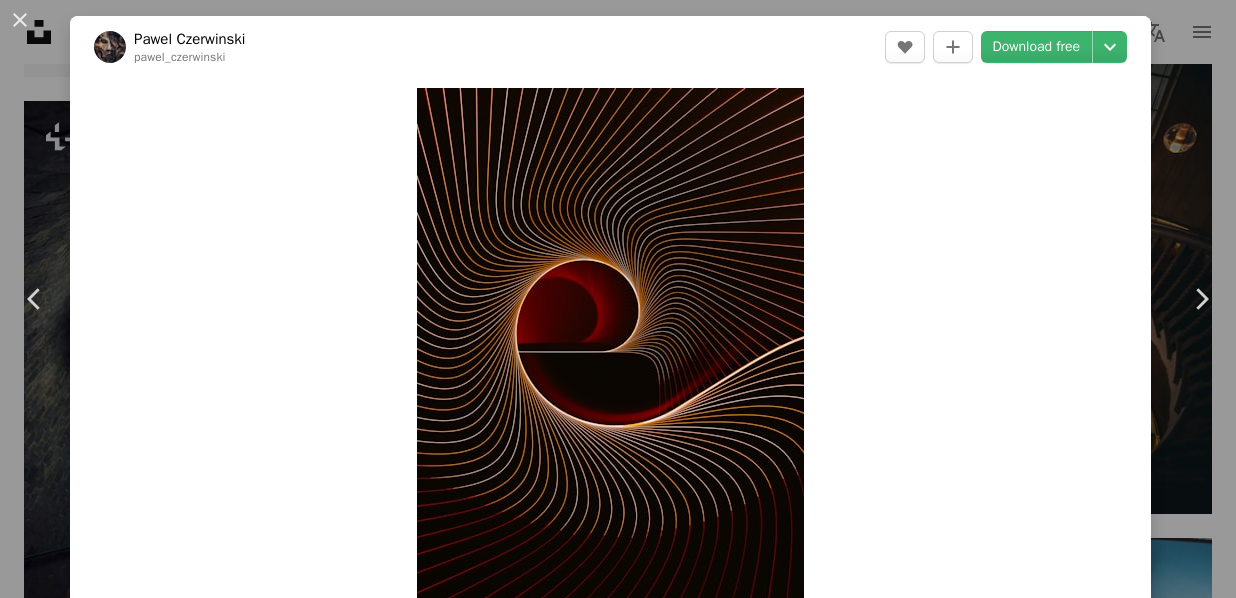 click on "An X shape Chevron left Chevron right [FIRST] [LAST] [FIRST]_[LAST] A heart A plus sign Download free Chevron down Zoom in Views 4,749,219 Downloads 37,490 Featured in Photos ,  3D Renders ,  Wallpapers A forward-right arrow Share Info icon Info More Actions 3D render (Blender 3.4) Calendar outlined Published on  March 15, 2023 Safety Free to use under the  Unsplash License wallpaper background abstract texture phone wallpaper dark pattern vertical wallpaper 3d render digital image brown graphics warm mobile wallpaper spiral trippy 8k resolution glowing curves building Free images Browse premium related images on iStock  |  Save 20% with code UNSPLASH20 View more on iStock  ↗ Related images A heart A plus sign and machines Arrow pointing down Plus sign for Unsplash+ A heart A plus sign [FIRST] [LAST] For  Unsplash+ A lock Download A heart A plus sign [FIRST] [LAST] Available for hire A checkmark inside of a circle Arrow pointing down Plus sign for Unsplash+ A heart A plus sign [FIRST] [LAST] For  For" at bounding box center (618, 299) 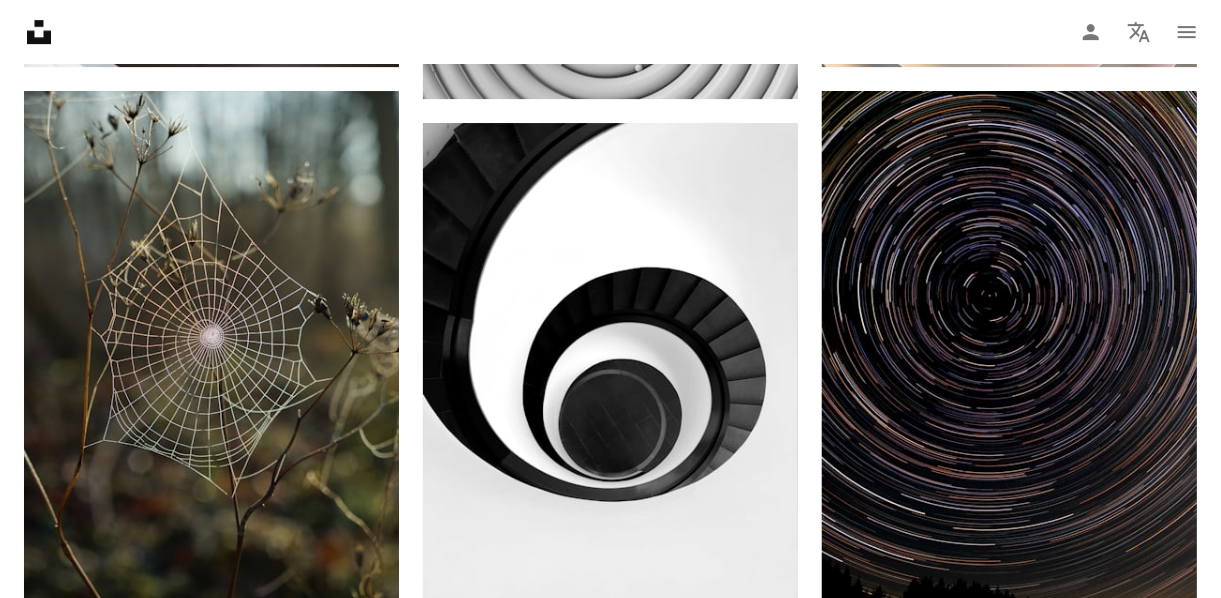 scroll, scrollTop: 6956, scrollLeft: 0, axis: vertical 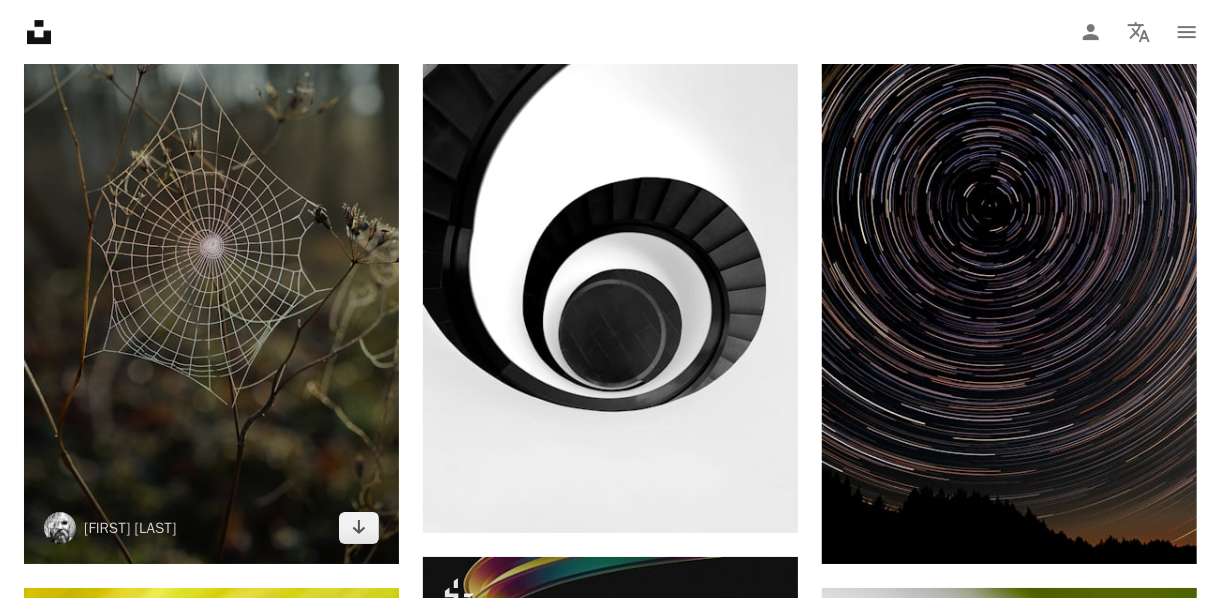 click at bounding box center (211, 282) 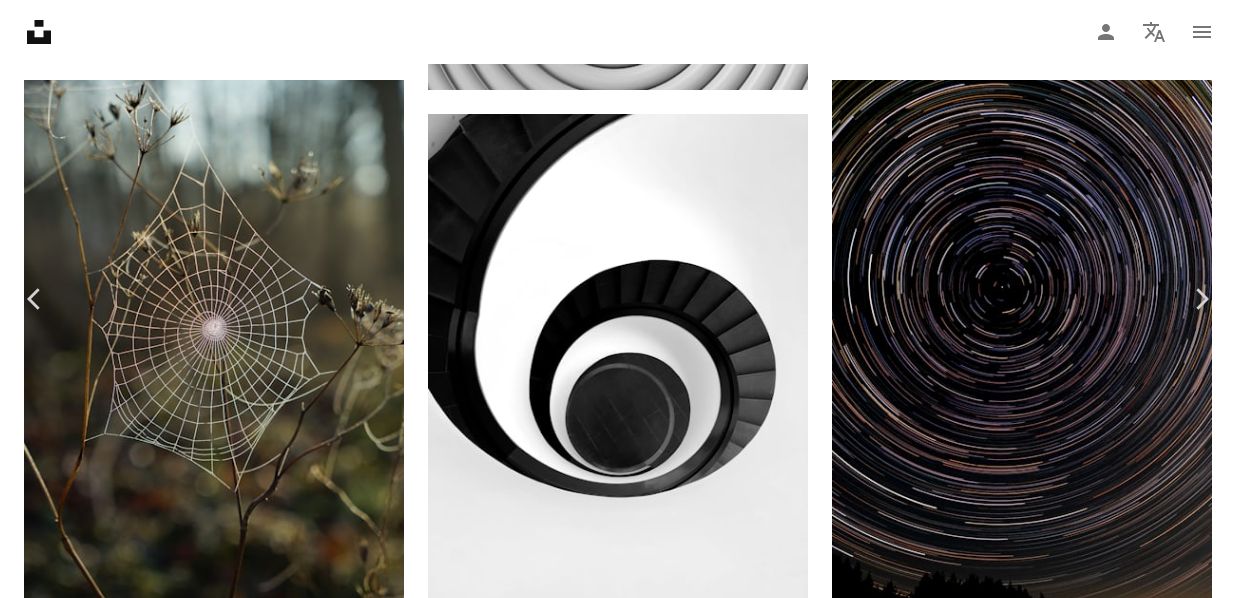 click on "Download free" at bounding box center (1037, 3937) 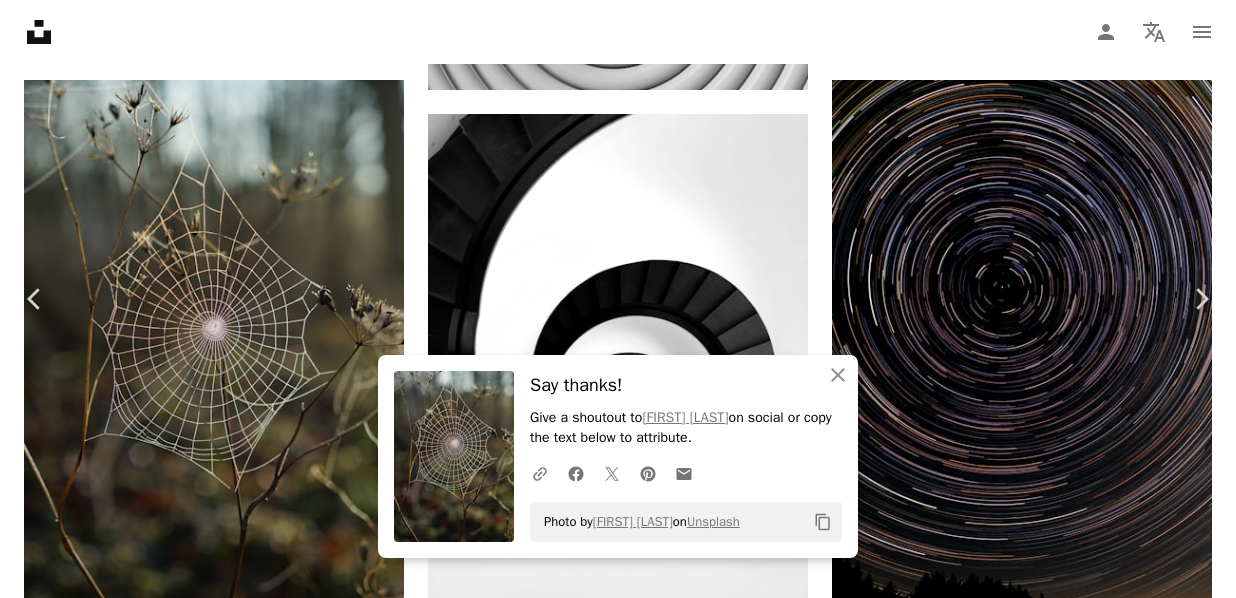 click on "A map marker [LAST], [LAST], [COUNTRY]" at bounding box center (618, 4189) 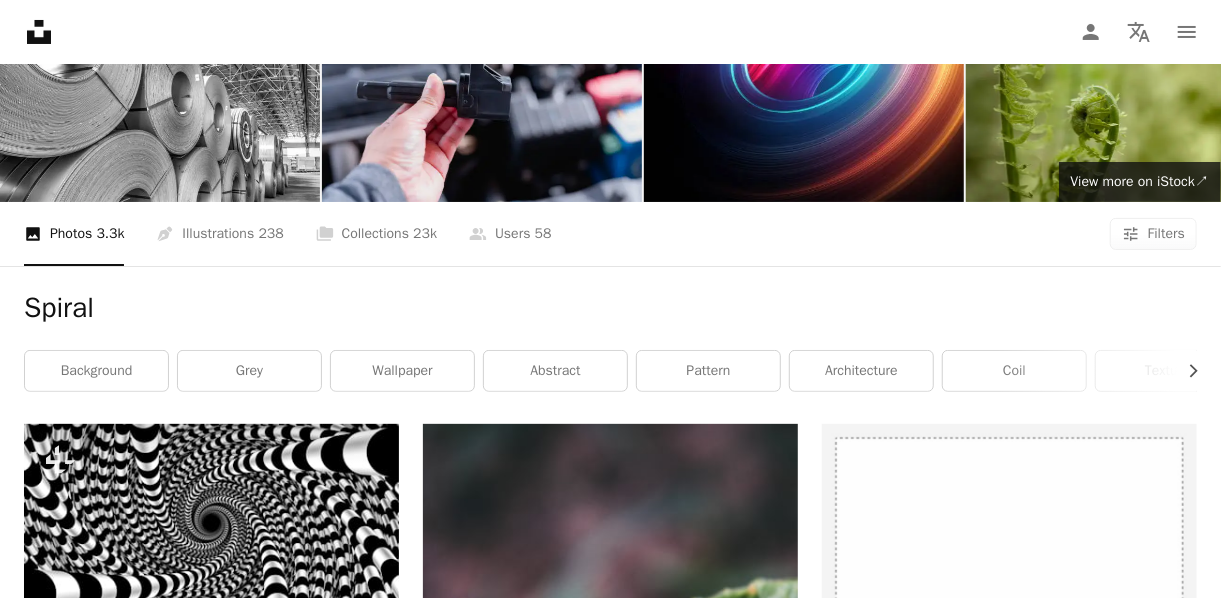 scroll, scrollTop: 0, scrollLeft: 0, axis: both 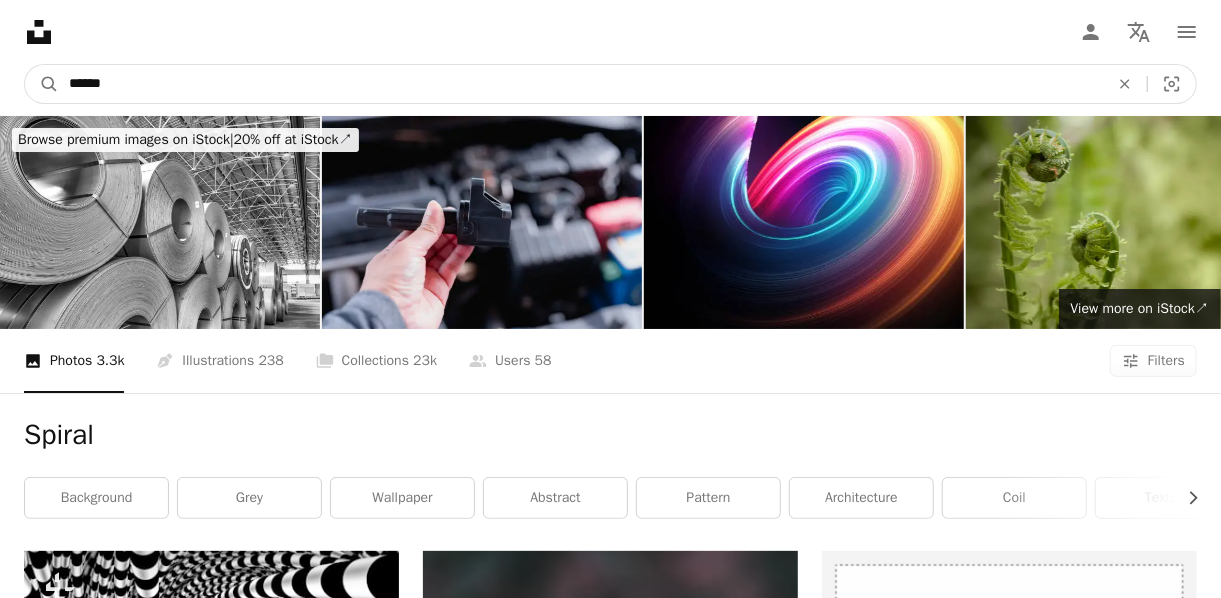 click on "******" at bounding box center [581, 84] 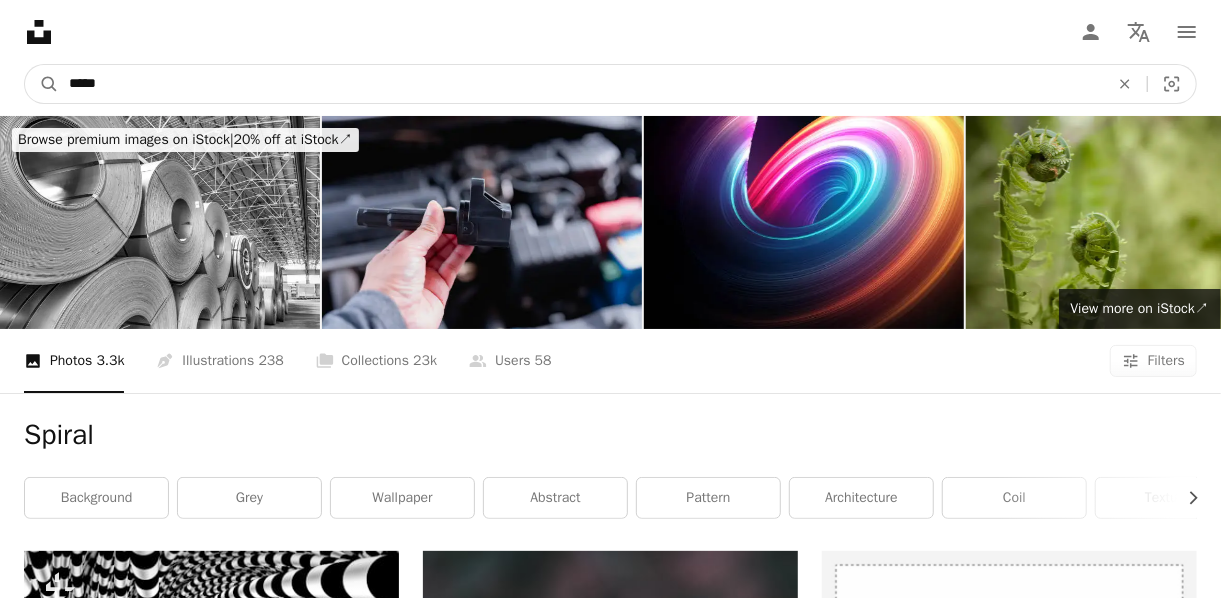 type on "*****" 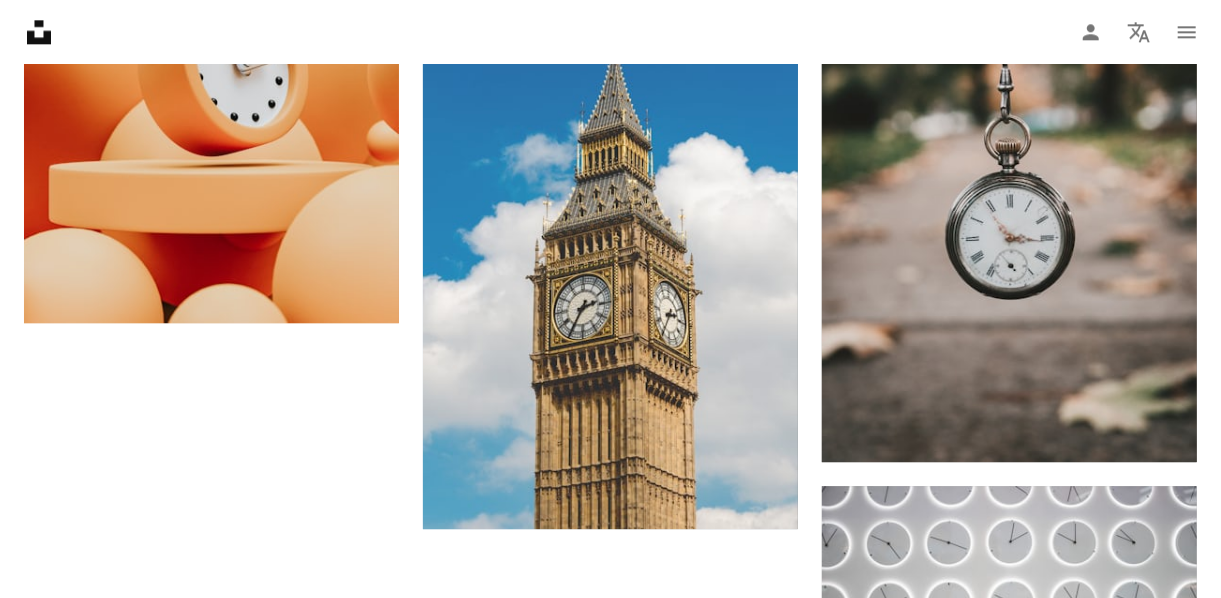 scroll, scrollTop: 2461, scrollLeft: 0, axis: vertical 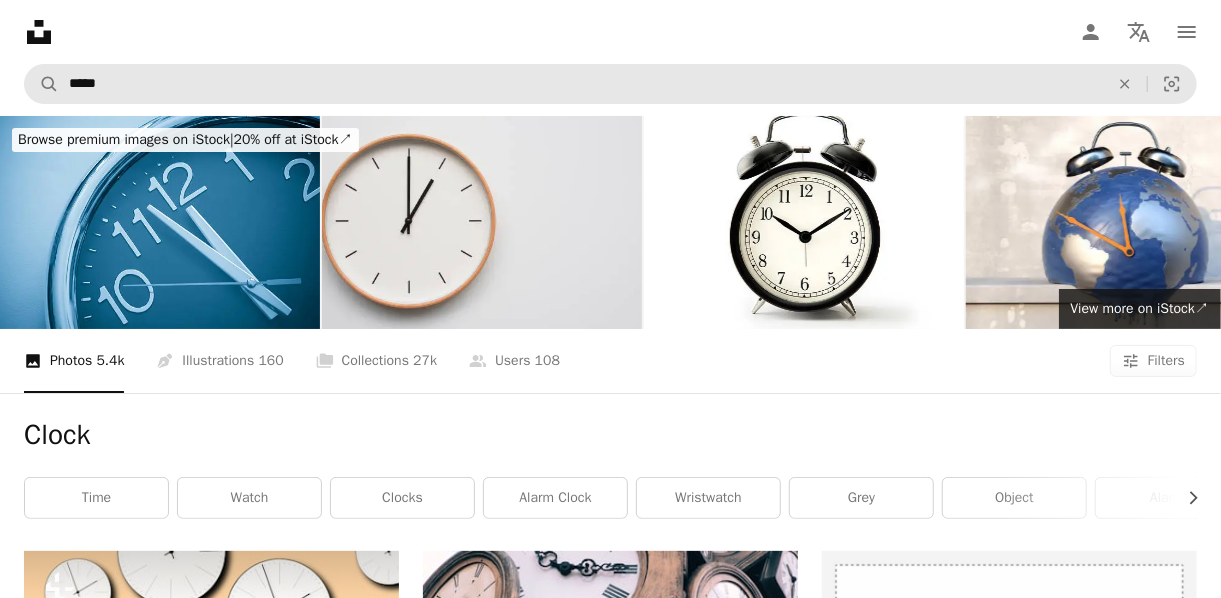 drag, startPoint x: 438, startPoint y: 62, endPoint x: 281, endPoint y: 97, distance: 160.85397 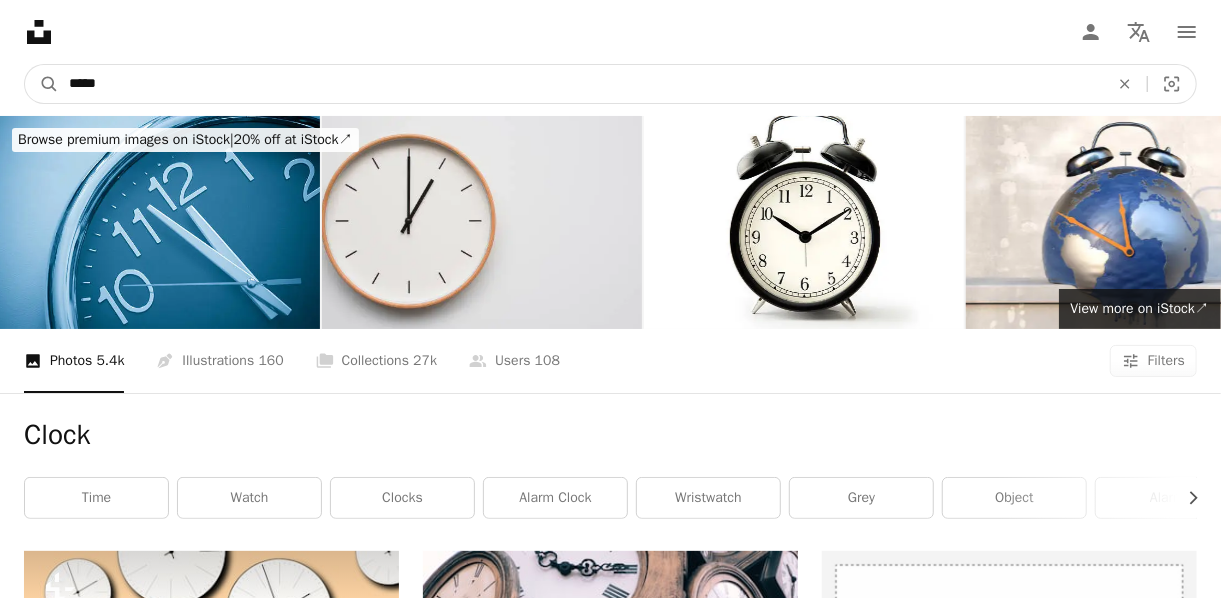 drag, startPoint x: 281, startPoint y: 97, endPoint x: -44, endPoint y: 98, distance: 325.00153 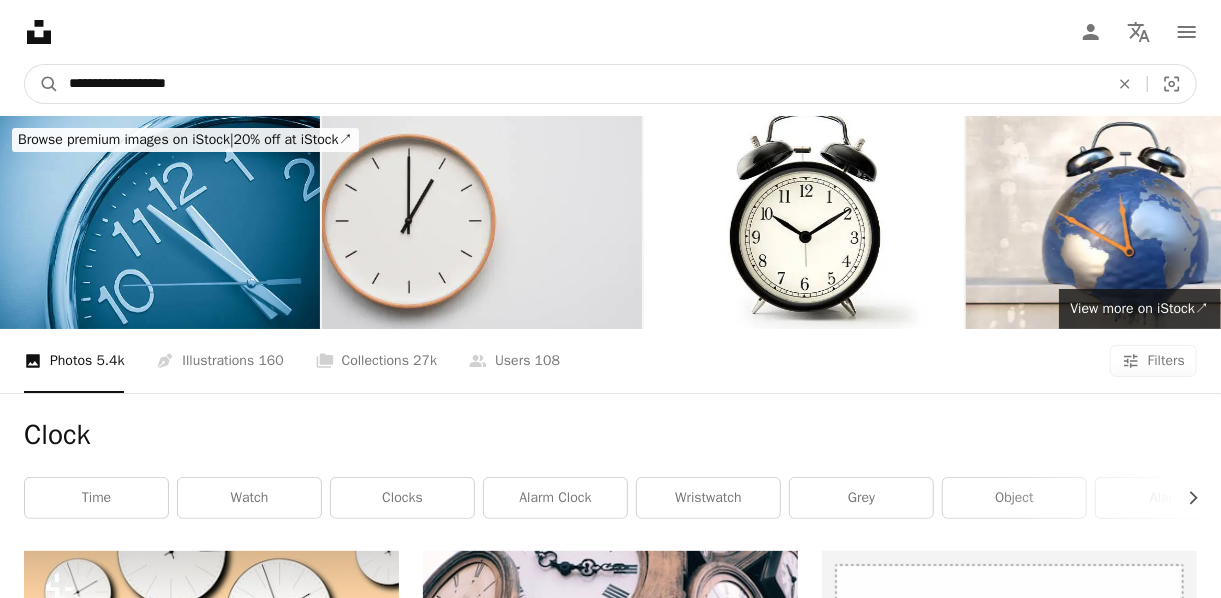 type on "**********" 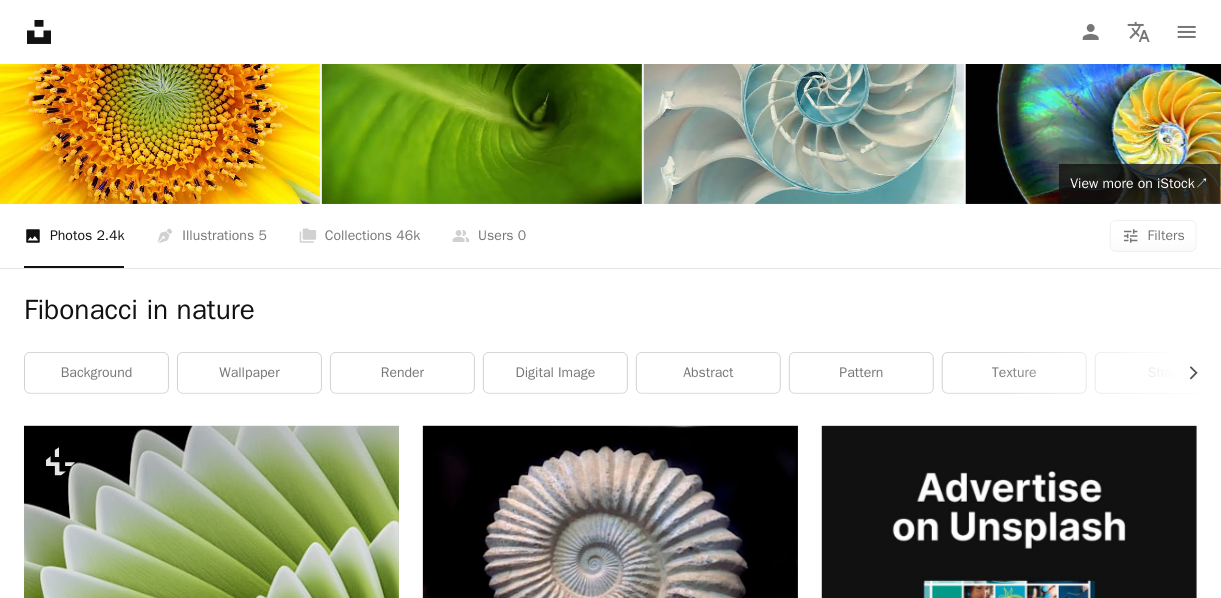 scroll, scrollTop: 0, scrollLeft: 0, axis: both 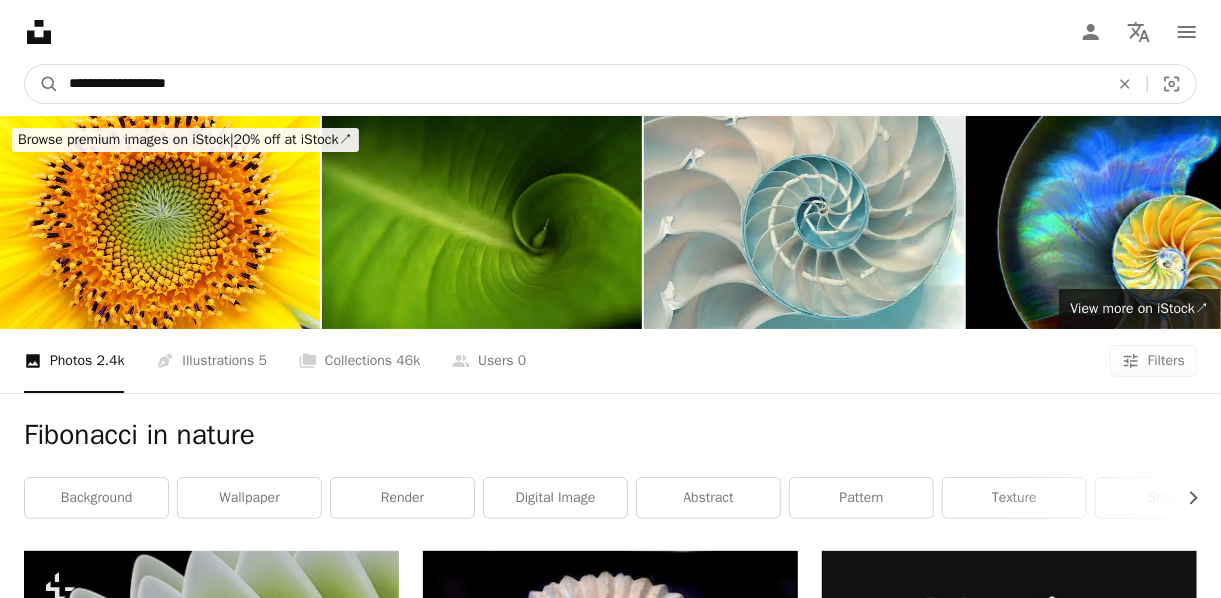 drag, startPoint x: 293, startPoint y: 77, endPoint x: -44, endPoint y: 66, distance: 337.17947 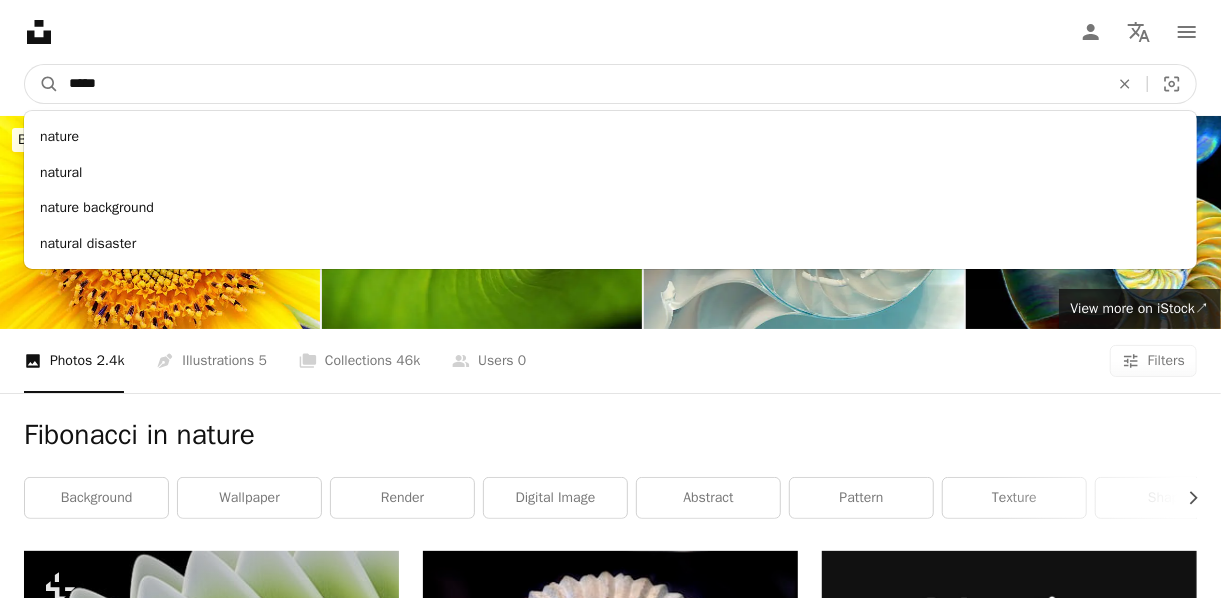 type on "******" 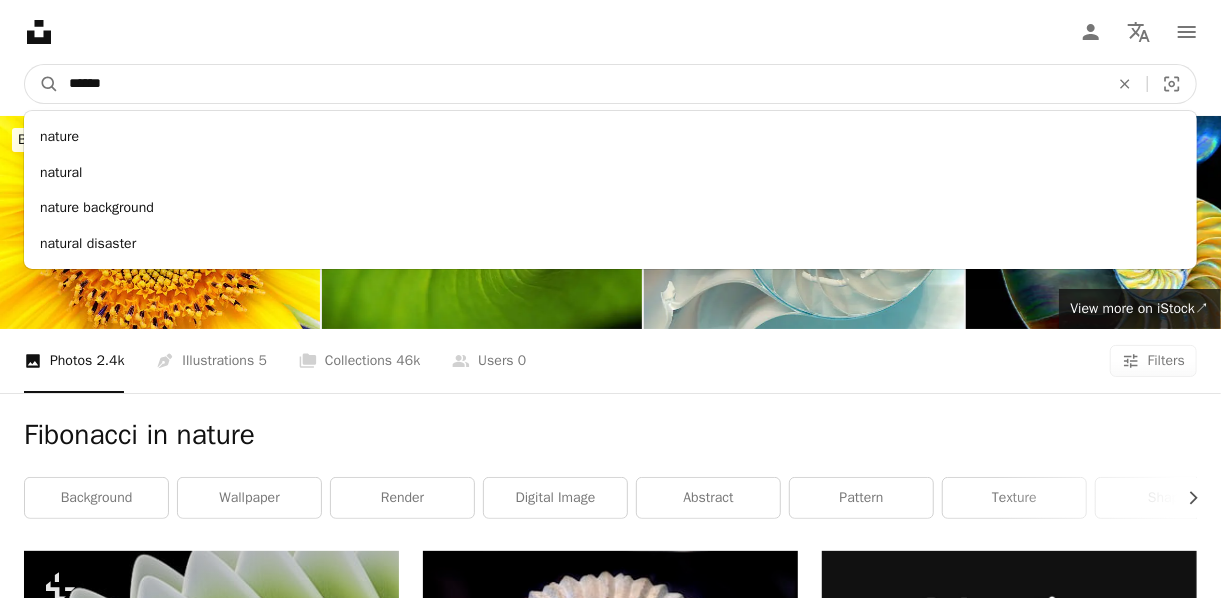 click on "A magnifying glass" at bounding box center [42, 84] 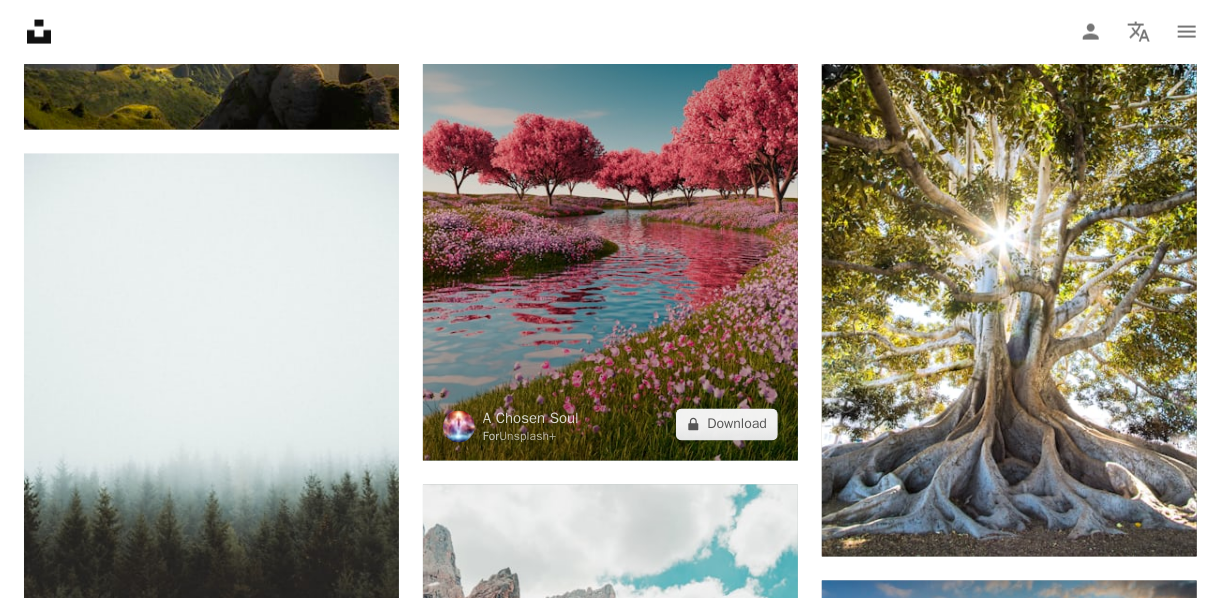 scroll, scrollTop: 1500, scrollLeft: 0, axis: vertical 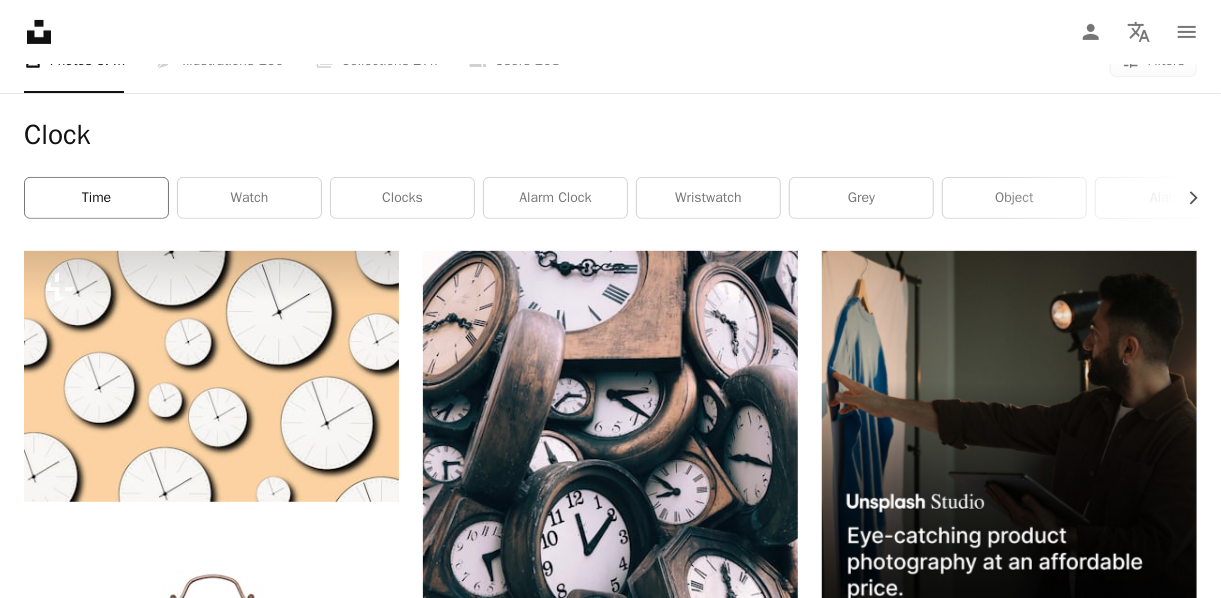 click on "time" at bounding box center (96, 198) 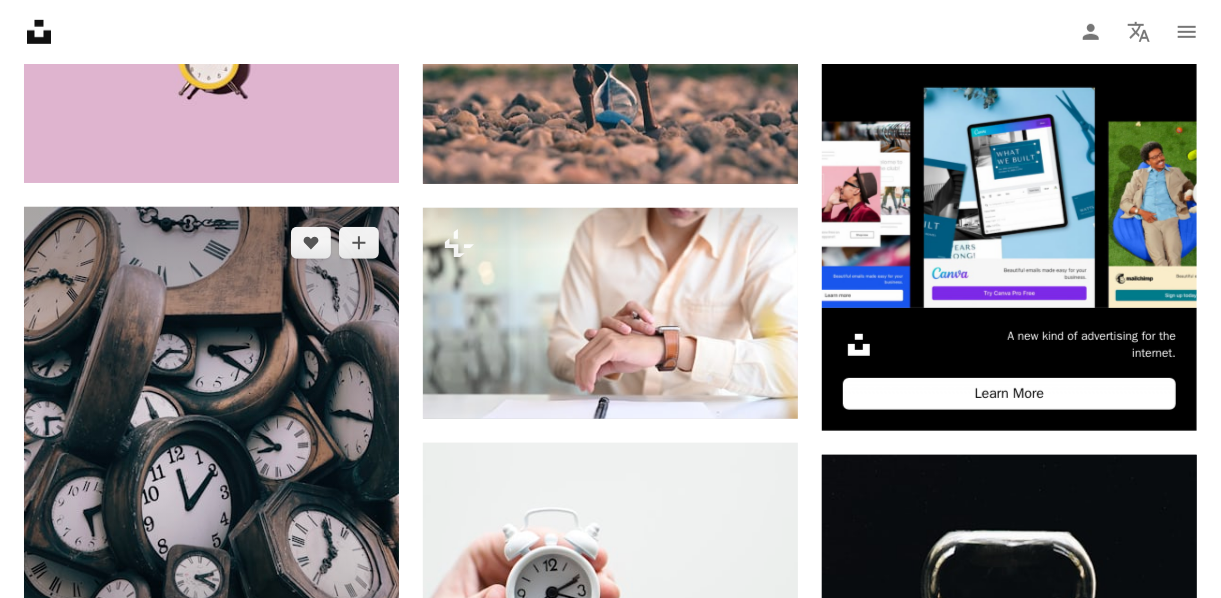 scroll, scrollTop: 400, scrollLeft: 0, axis: vertical 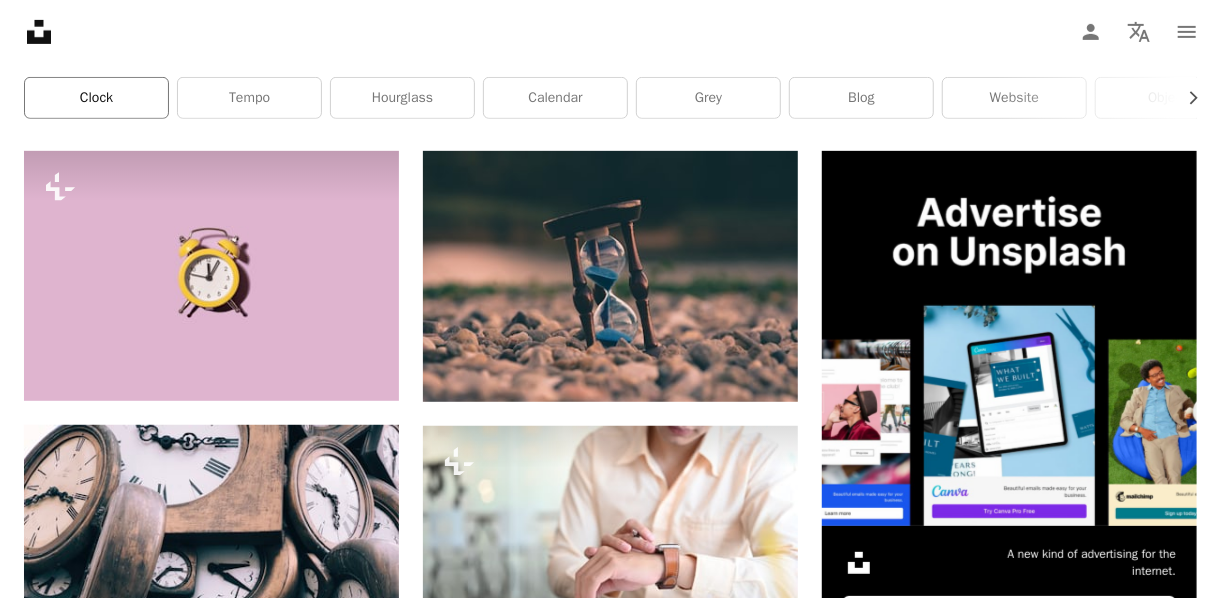 click on "clock" at bounding box center (96, 98) 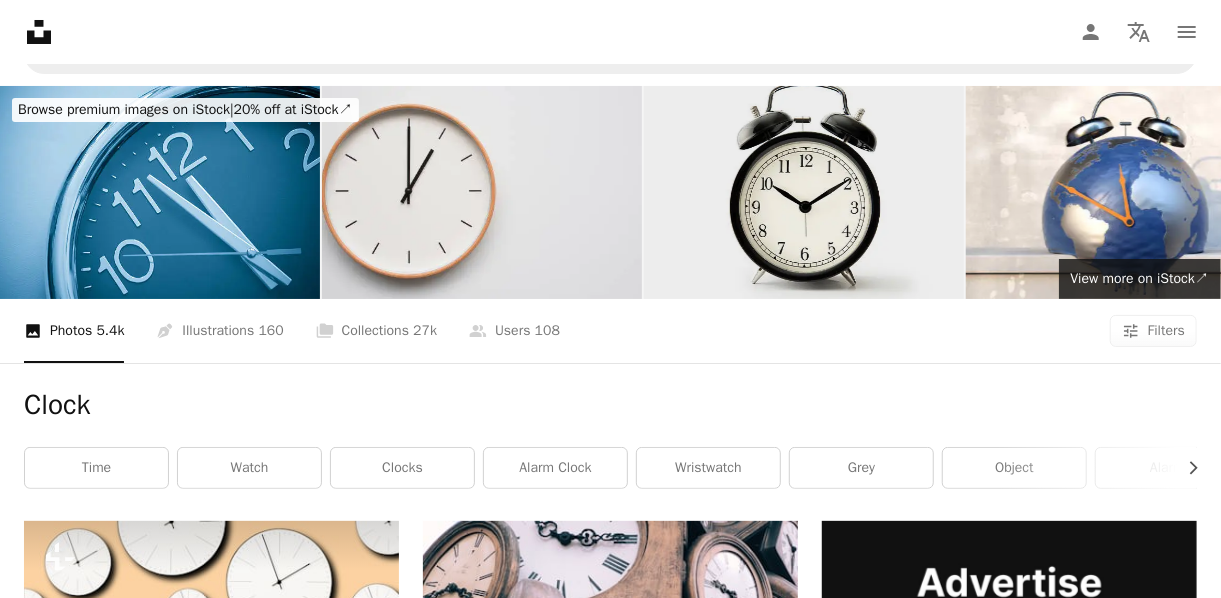 scroll, scrollTop: 0, scrollLeft: 0, axis: both 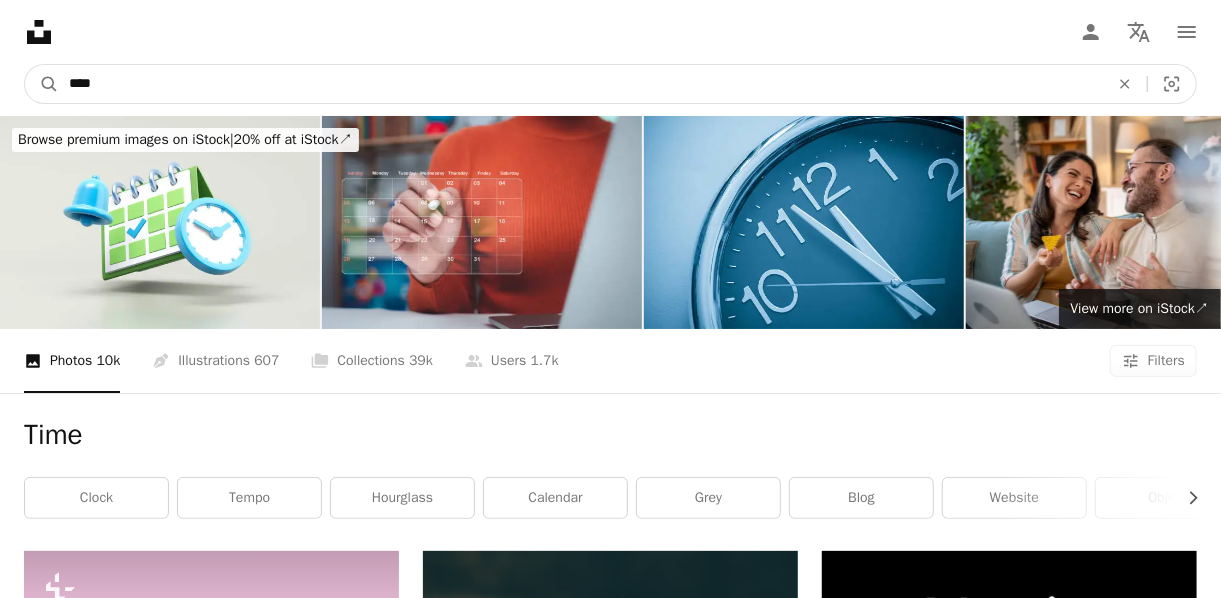 click on "****" at bounding box center [581, 84] 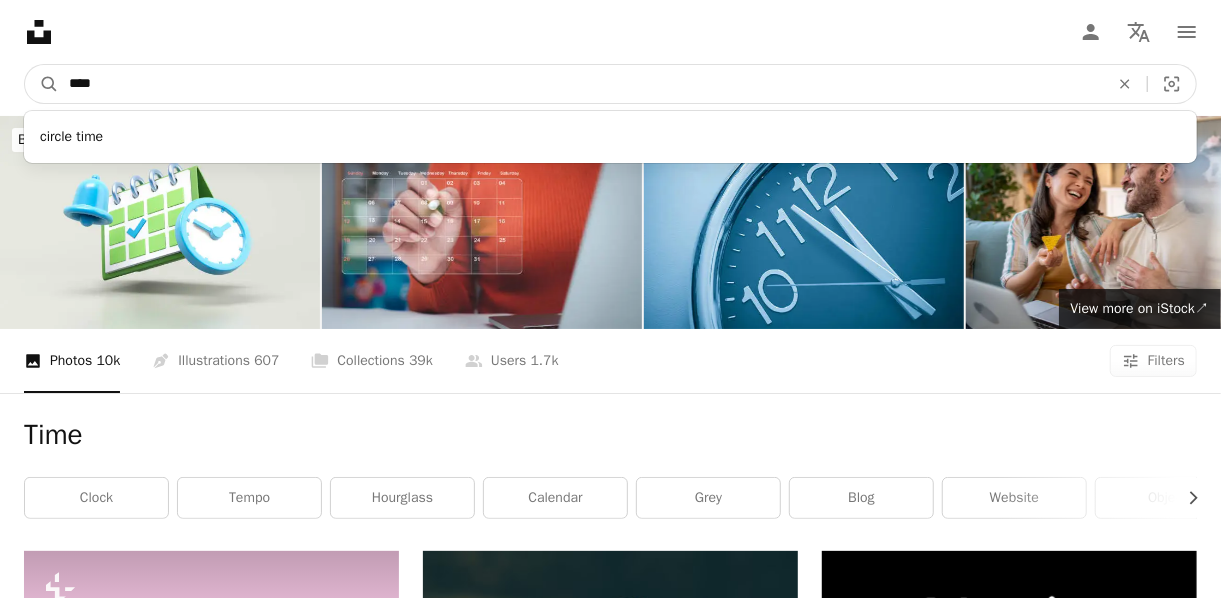 drag, startPoint x: 440, startPoint y: 75, endPoint x: 3, endPoint y: 104, distance: 437.96118 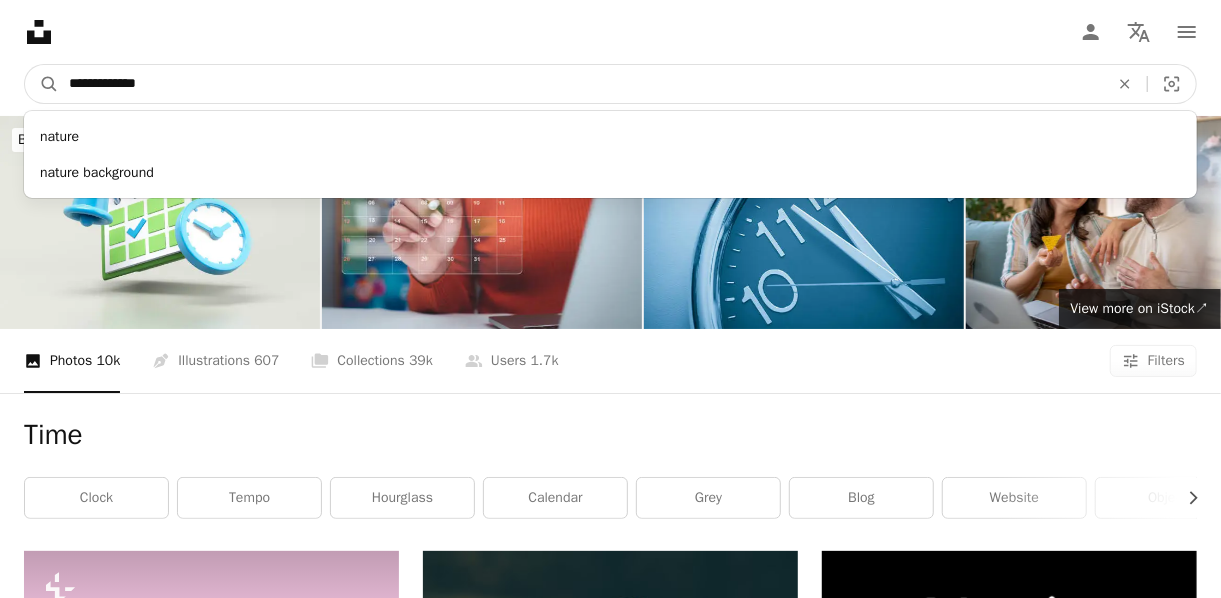 type on "**********" 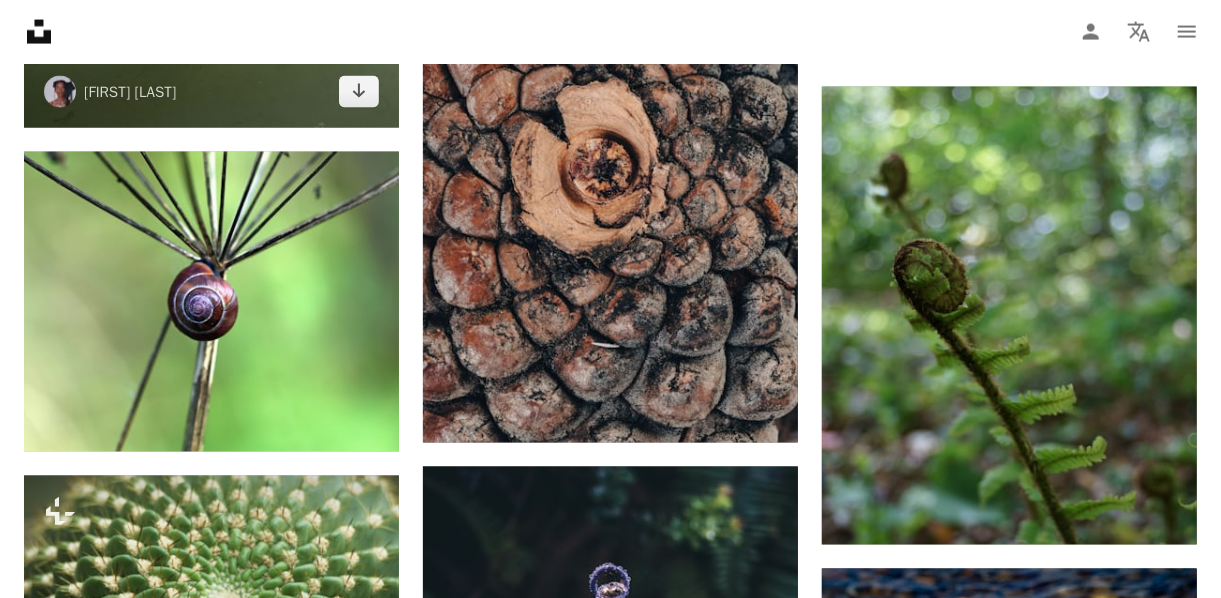 scroll, scrollTop: 1631, scrollLeft: 0, axis: vertical 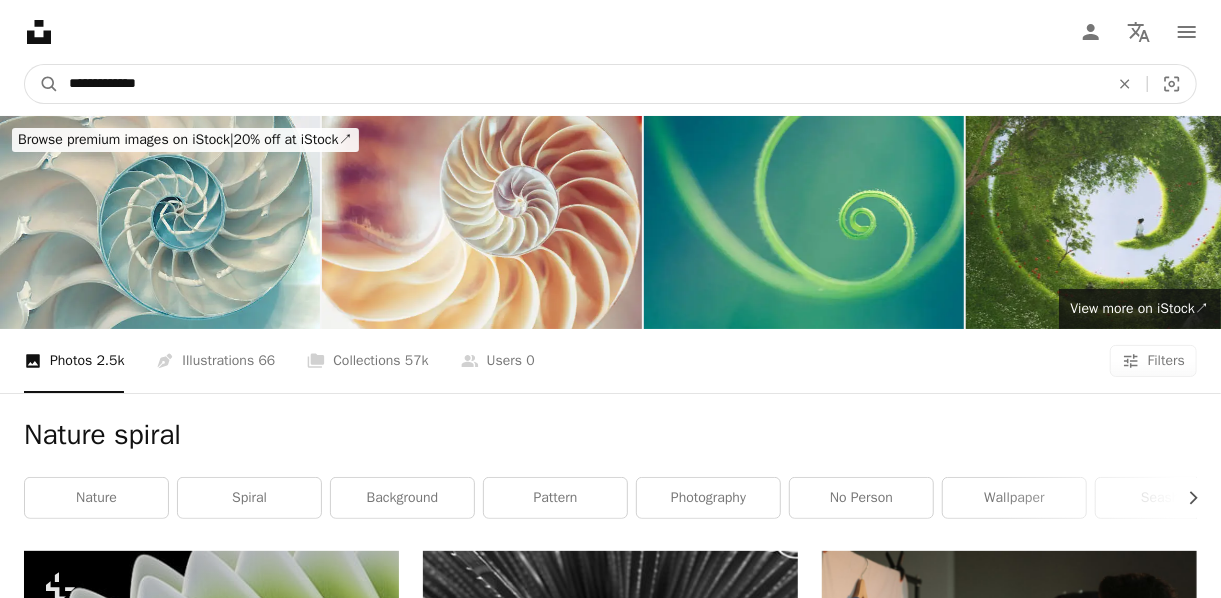 drag, startPoint x: 925, startPoint y: 85, endPoint x: -44, endPoint y: 62, distance: 969.27295 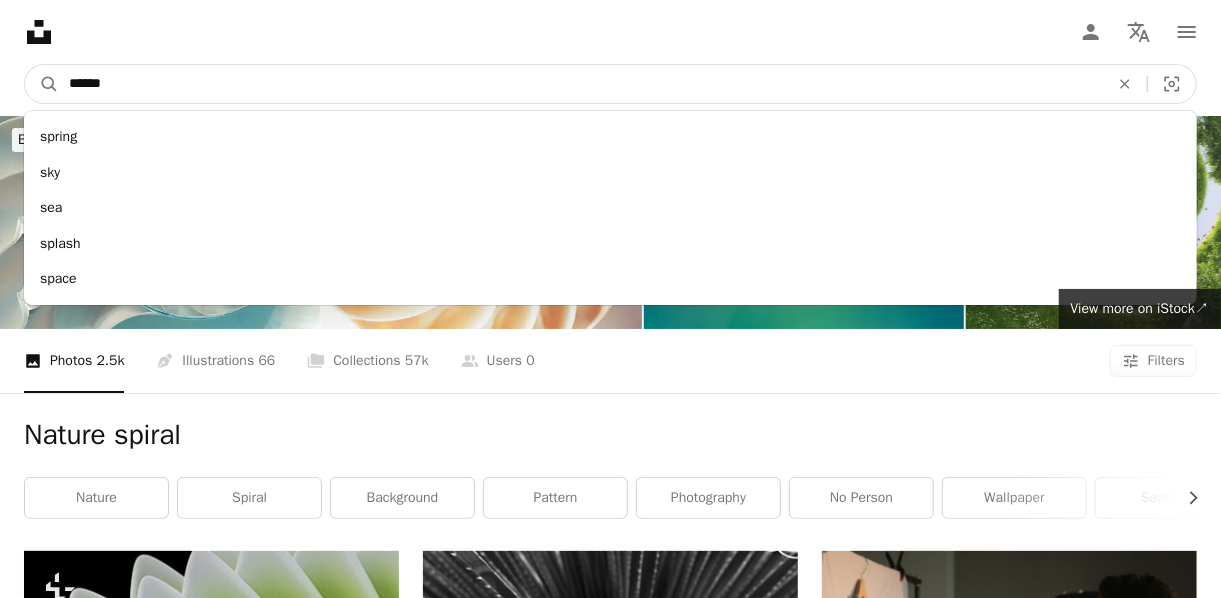 type on "******" 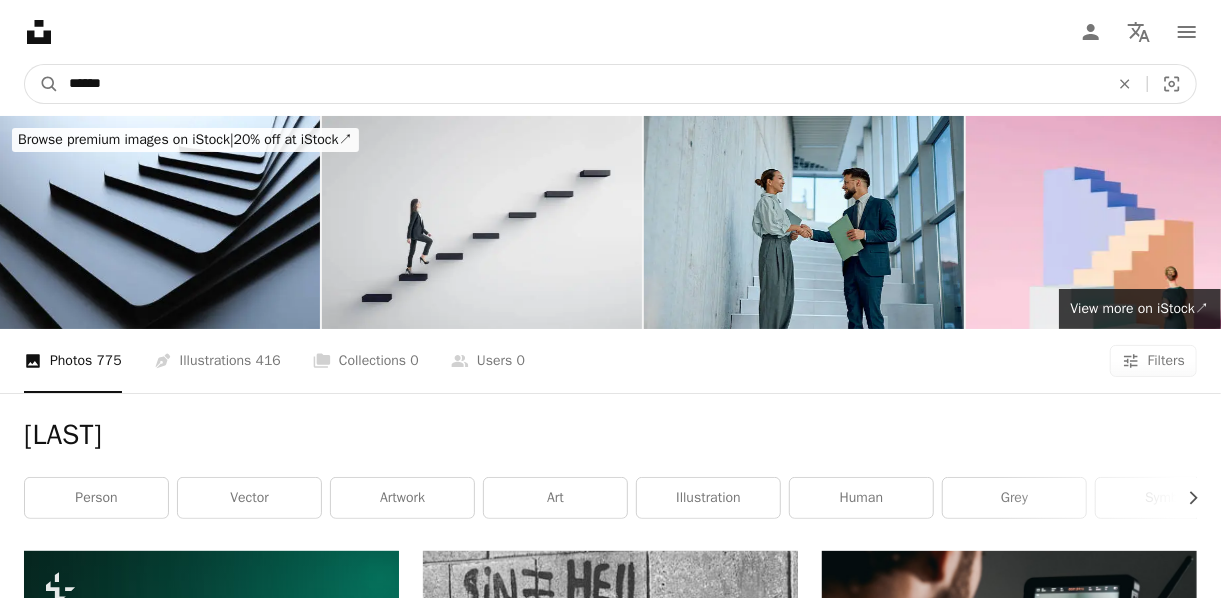 drag, startPoint x: 119, startPoint y: 77, endPoint x: -44, endPoint y: 92, distance: 163.68874 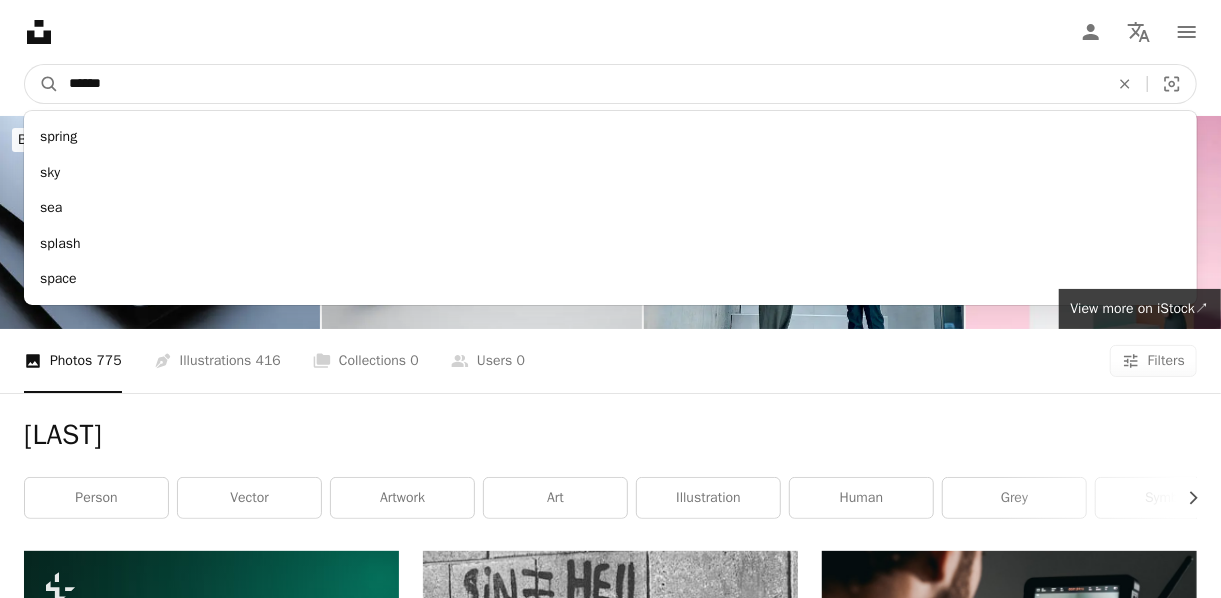 type on "******" 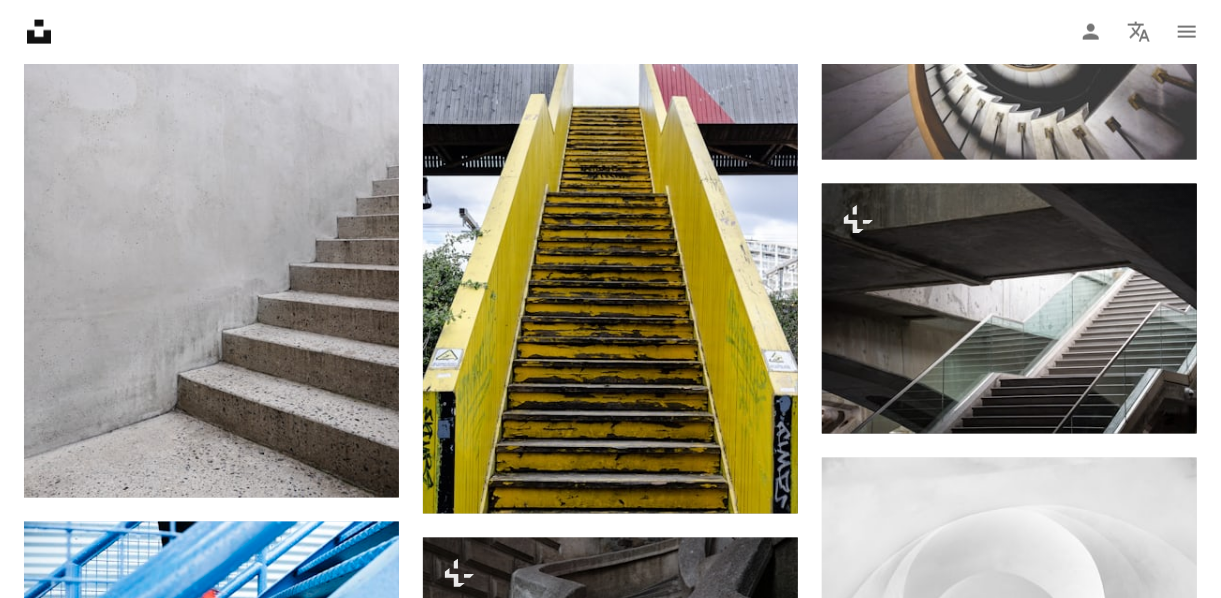 scroll, scrollTop: 929, scrollLeft: 0, axis: vertical 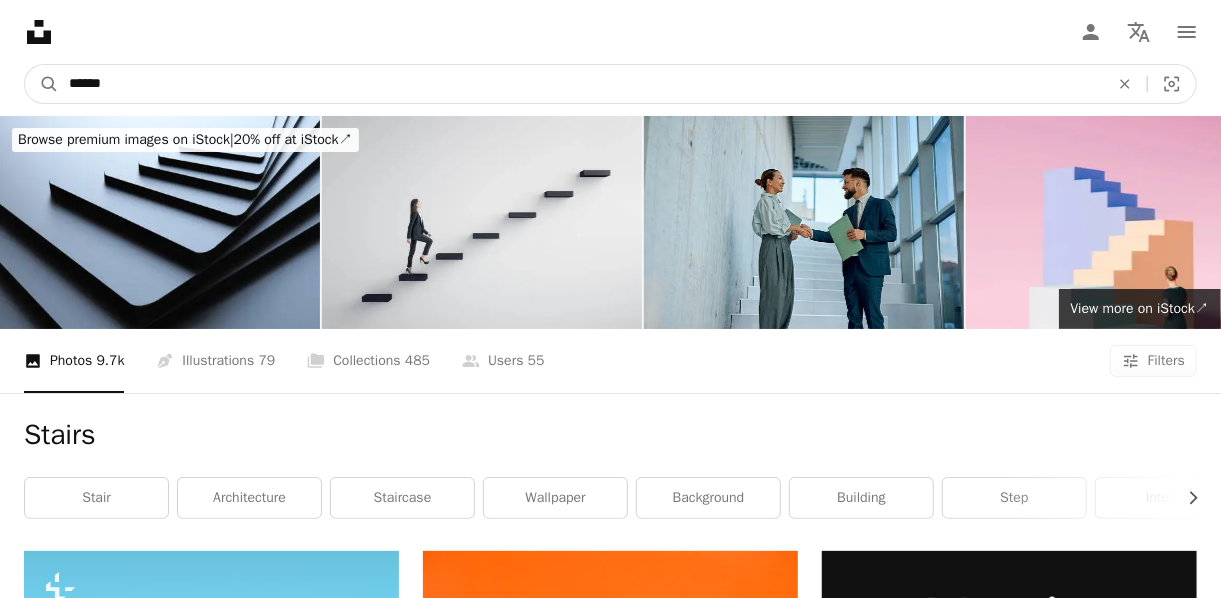 click on "******" at bounding box center [581, 84] 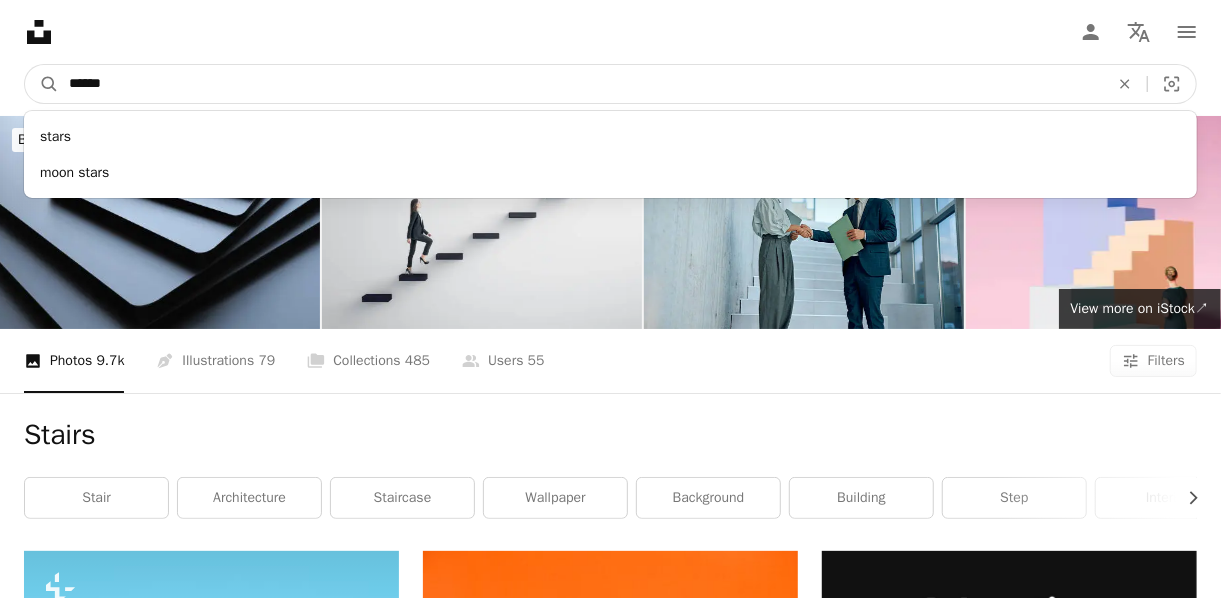 click on "******" at bounding box center (581, 84) 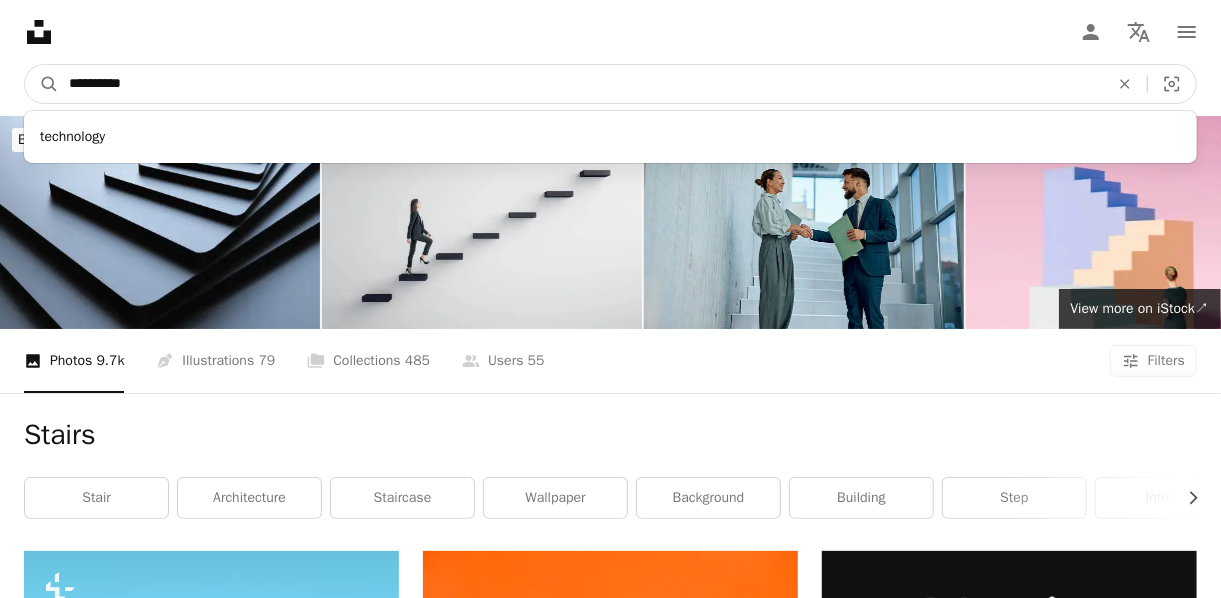 type on "**********" 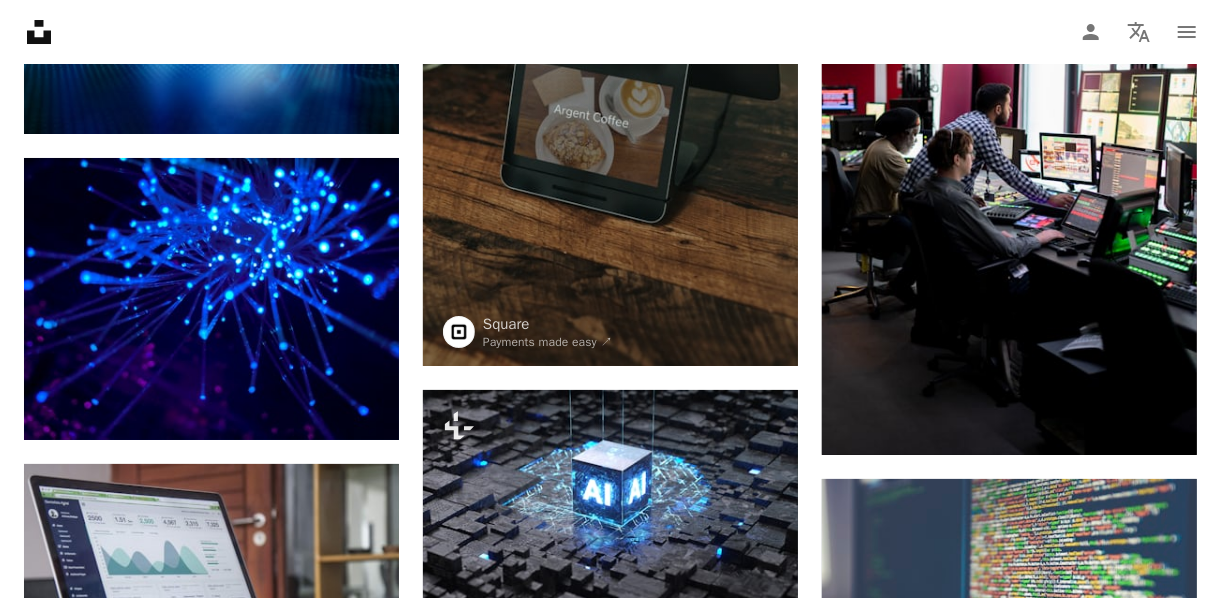 scroll, scrollTop: 3600, scrollLeft: 0, axis: vertical 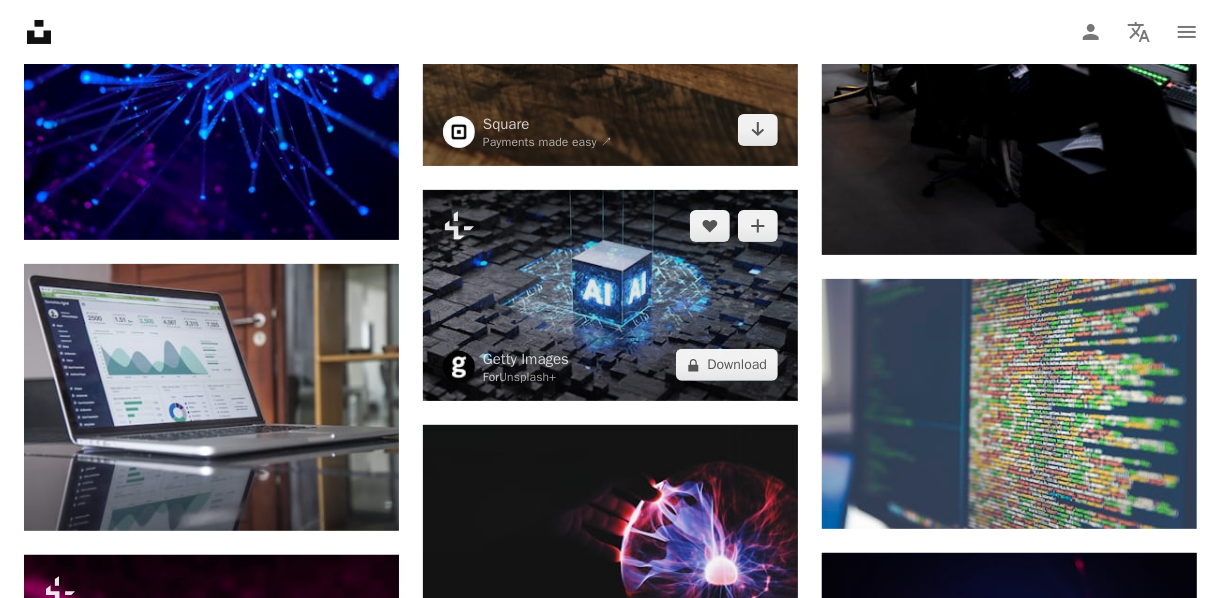click on "Plus sign for Unsplash+ A heart A plus sign Getty Images For  Unsplash+ A lock Download A heart A plus sign Alexandre Debiève Available for hire A checkmark inside of a circle Arrow pointing down Promoted A heart A plus sign Surface Laptops designed by Microsoft   ↗ Arrow pointing down A heart A plus sign NASA Arrow pointing down A heart A plus sign ThisisEngineering Arrow pointing down Plus sign for Unsplash+ A heart A plus sign Getty Images For  Unsplash+ A lock Download A heart A plus sign Alex Knight Arrow pointing down Promoted Collaboration with   Nathan Dumlao A heart A plus sign Square Payments made easy   ↗ Arrow pointing down A heart A plus sign Christopher Gower Available for hire A checkmark inside of a circle Arrow pointing down Promoted Collaboration with   Nathan Dumlao A heart A plus sign Square Payments made easy   ↗ Arrow pointing down Plus sign for Unsplash+ A heart A plus sign Getty Images For  Unsplash+ A lock Download A heart A plus sign Ramón Salinero Arrow pointing down A heart" at bounding box center (610, 7413) 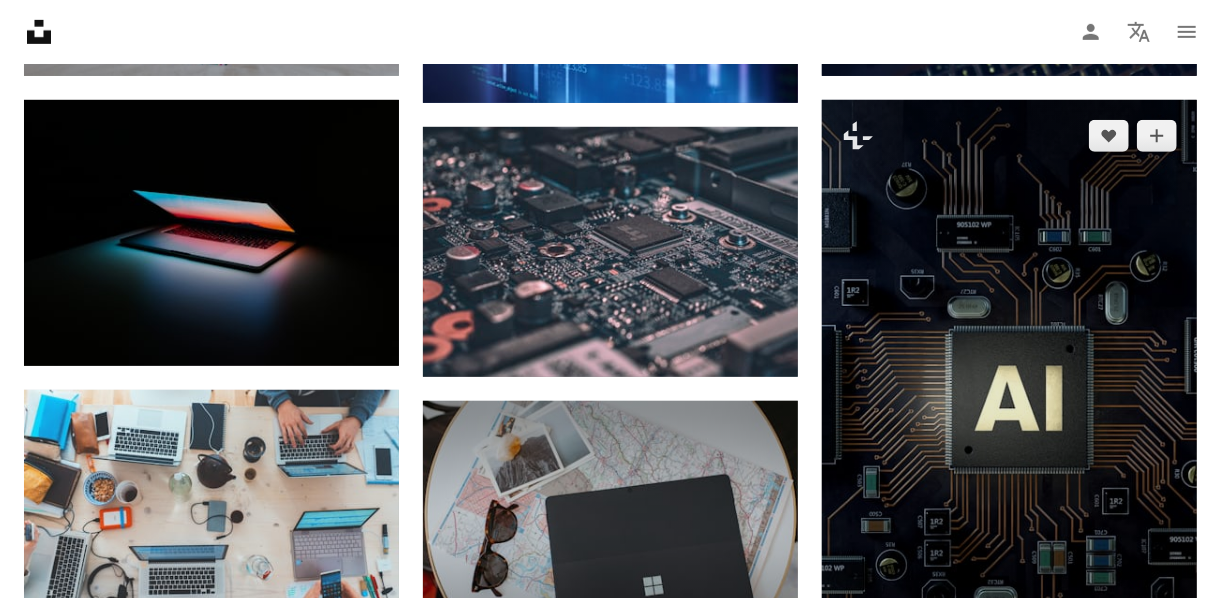 scroll, scrollTop: 700, scrollLeft: 0, axis: vertical 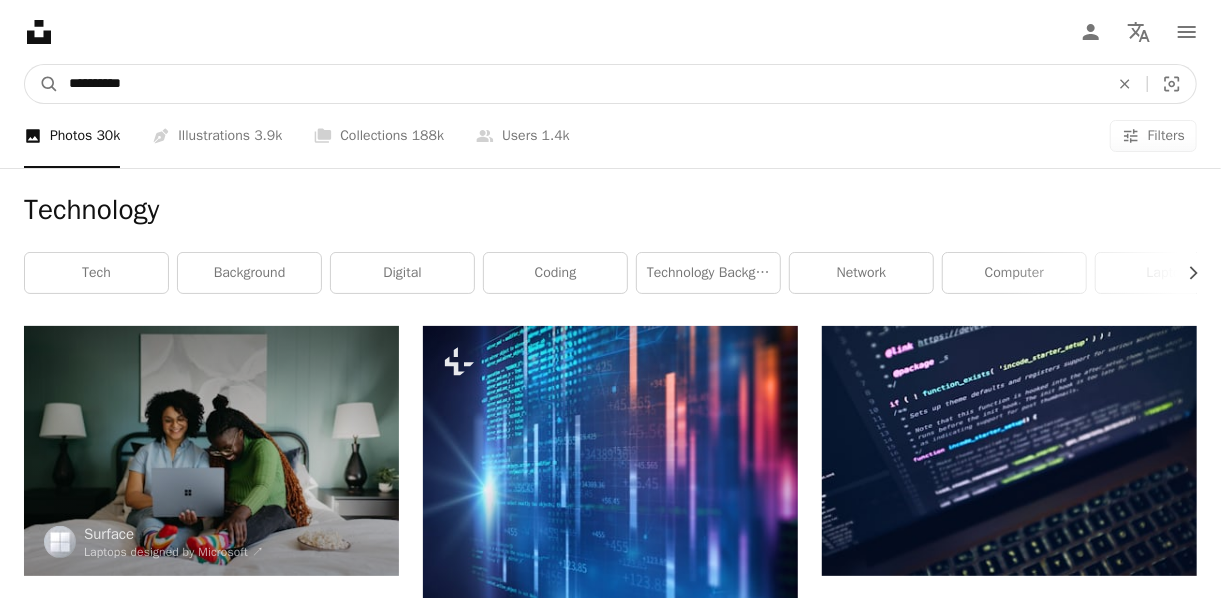 drag, startPoint x: 244, startPoint y: 78, endPoint x: -44, endPoint y: 73, distance: 288.0434 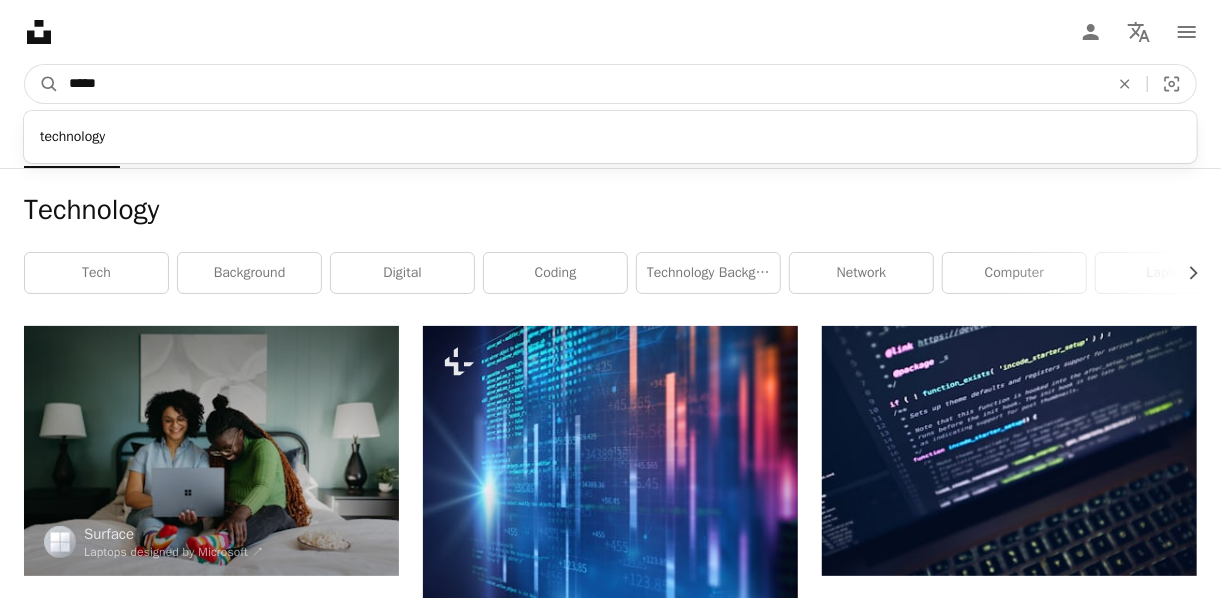 type on "*****" 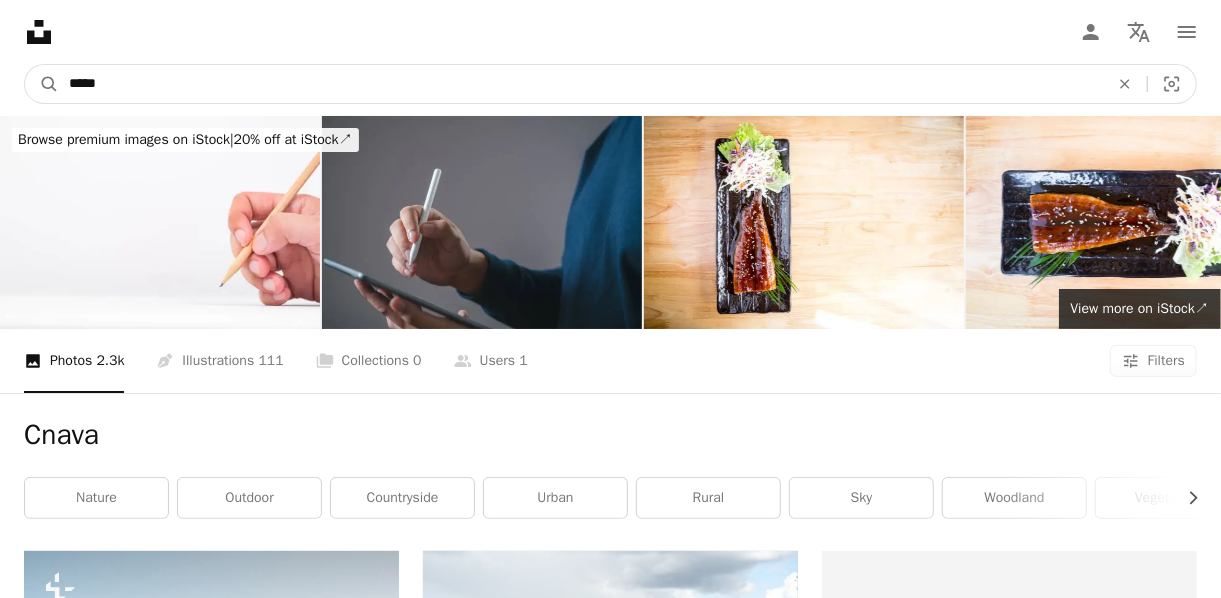 drag, startPoint x: 154, startPoint y: 88, endPoint x: -14, endPoint y: 91, distance: 168.02678 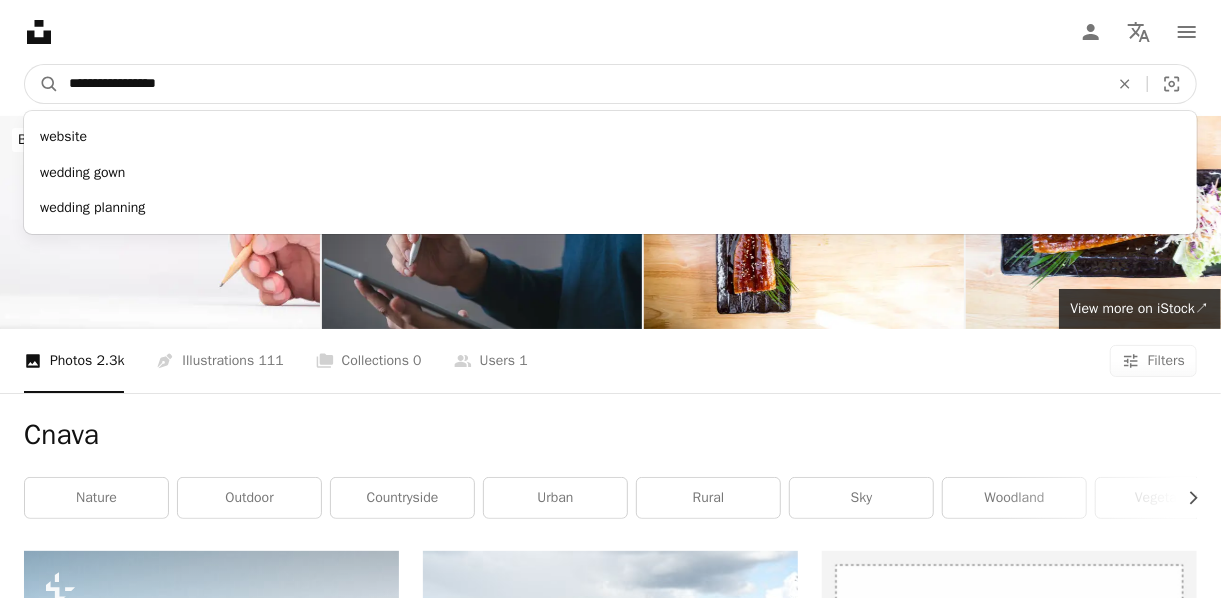 type on "**********" 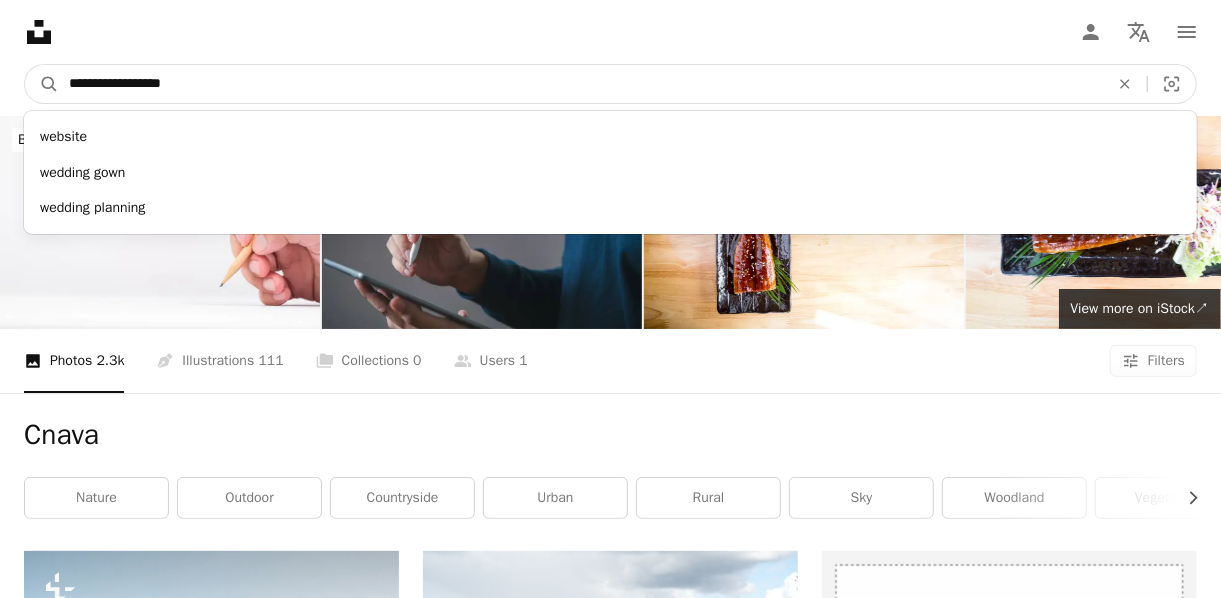 click on "A magnifying glass" at bounding box center [42, 84] 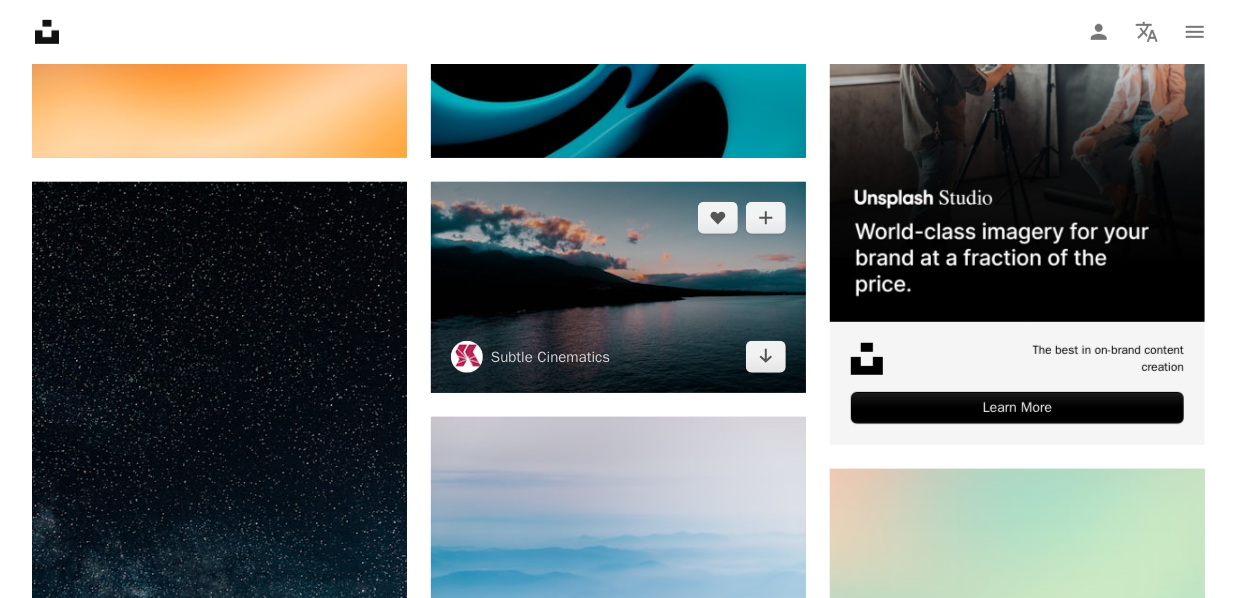 scroll, scrollTop: 804, scrollLeft: 0, axis: vertical 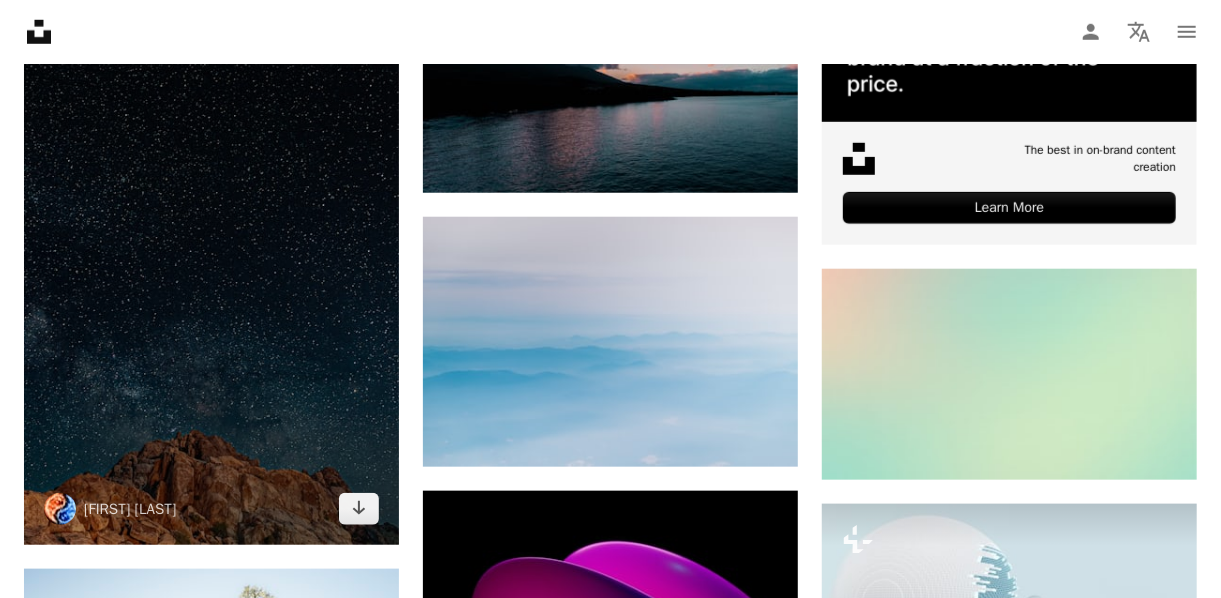 click at bounding box center [211, 263] 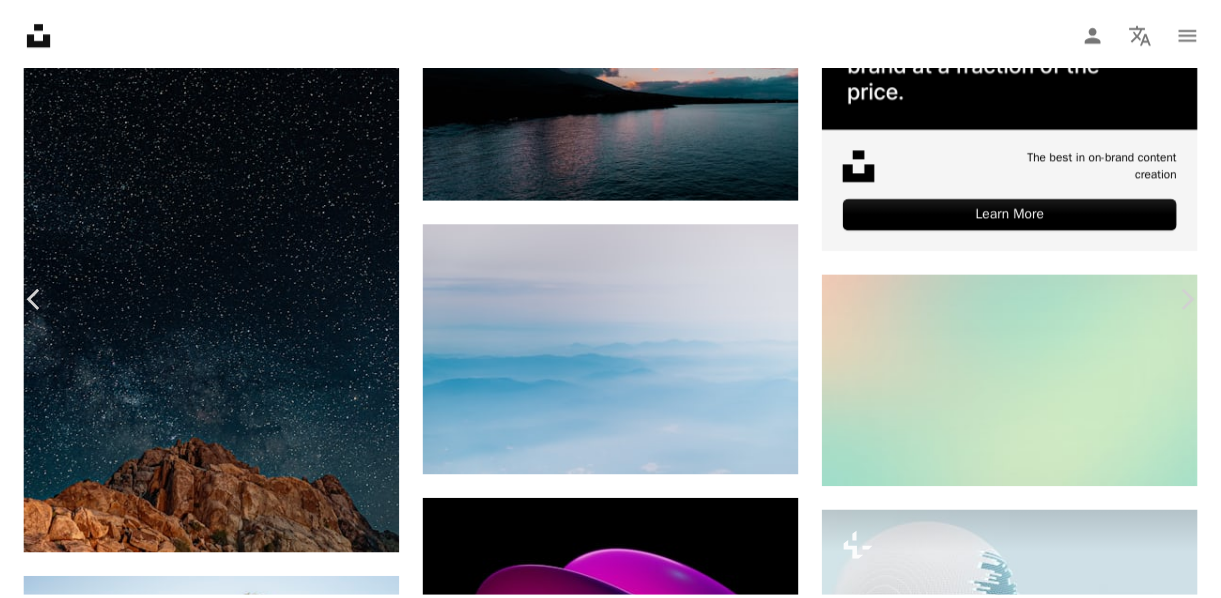 scroll, scrollTop: 0, scrollLeft: 0, axis: both 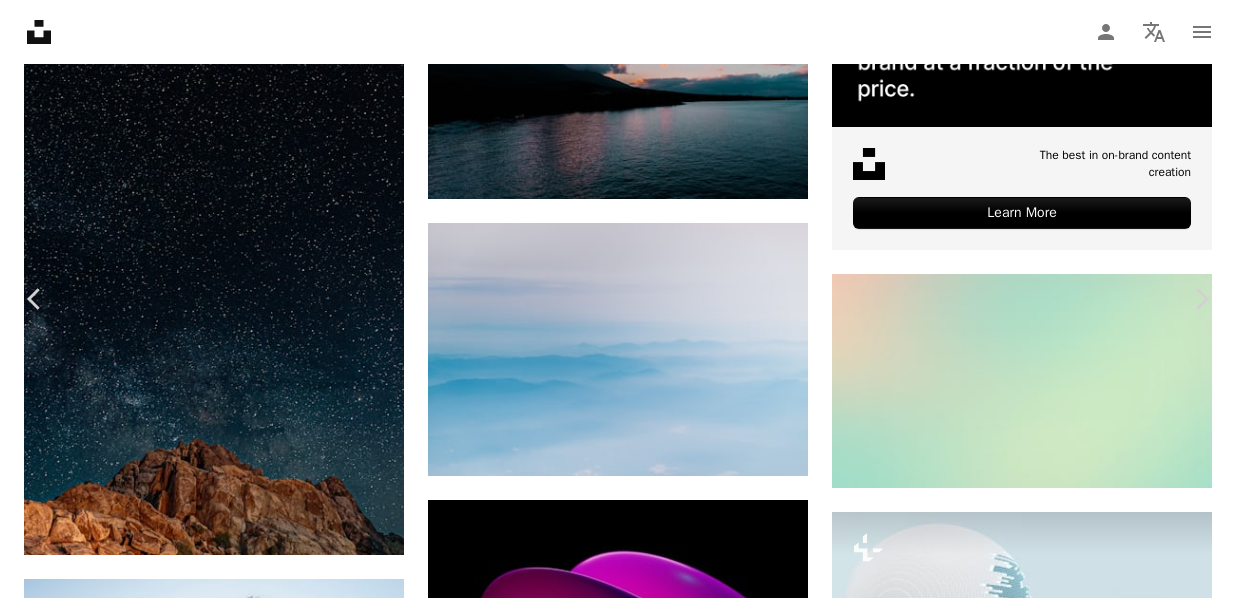 click on "Download free" at bounding box center (1037, 2979) 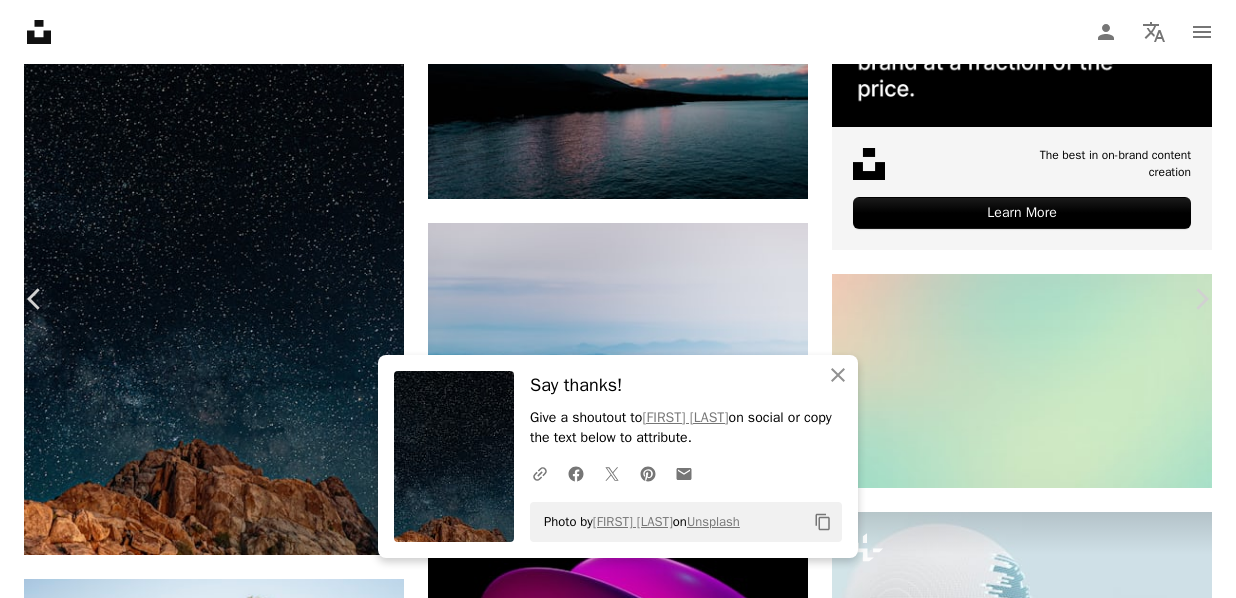click on "An X shape Chevron left Chevron right An X shape Close Say thanks! Give a shoutout to  [FIRST] [LAST]  on social or copy the text below to attribute. A URL sharing icon (chains) Facebook icon X (formerly Twitter) icon Pinterest icon An envelope Photo by  [FIRST] [LAST]  on  Unsplash
Copy content [FIRST] [LAST] [FIRST][LAST] A heart A plus sign Download free Chevron down Zoom in Views 1,652,579 Downloads 29,297 Featured in Photos ,  Wallpapers A forward-right arrow Share Info icon Info More Actions Calendar outlined Published on  May 31, 2023 Safety Free to use under the  Unsplash License wallpapers backgrounds night rock starry sky outdoors nebula astronomy outer space Creative Commons images Browse premium related images on iStock  |  Save 20% with code UNSPLASH20 View more on iStock  ↗ Related images A heart A plus sign [FIRST] [LAST] Available for hire A checkmark inside of a circle Arrow pointing down A heart A plus sign [FIRST] Arrow pointing down A heart A plus sign [FIRST] Available for hire Arrow pointing down" at bounding box center [618, 3231] 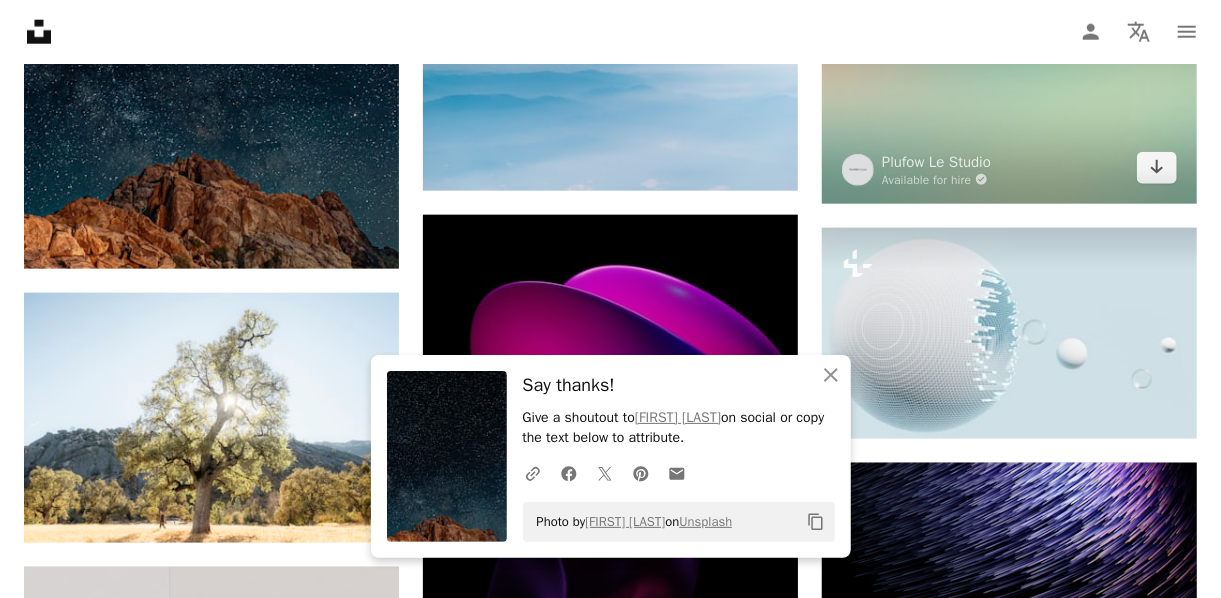 scroll, scrollTop: 1204, scrollLeft: 0, axis: vertical 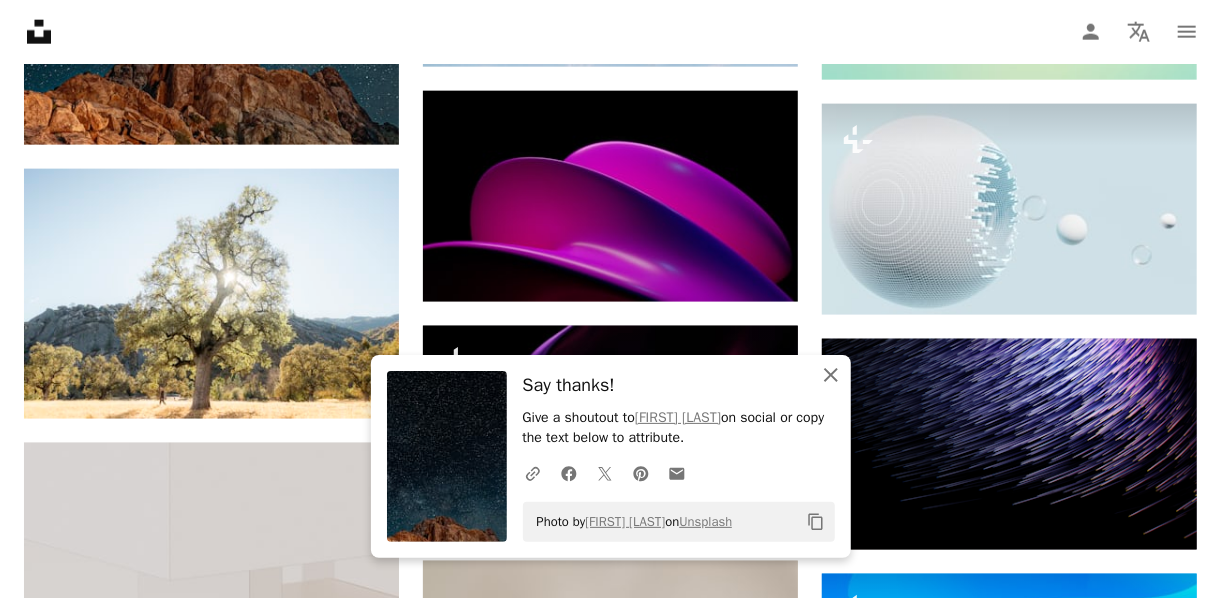 click on "An X shape" 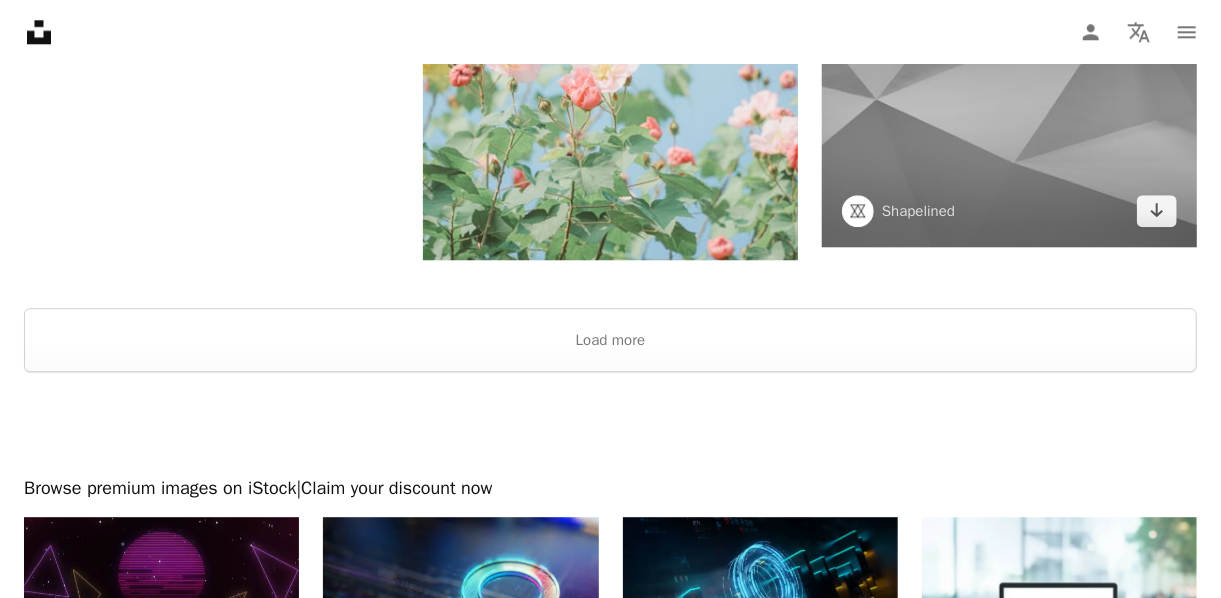scroll, scrollTop: 2604, scrollLeft: 0, axis: vertical 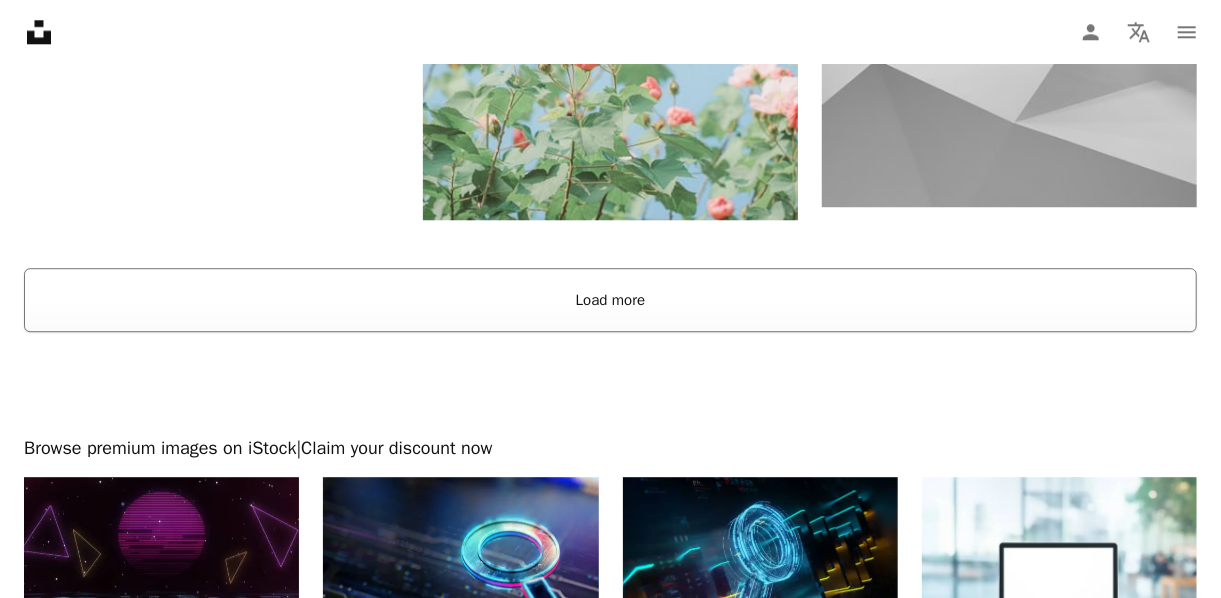 click on "Load more" at bounding box center (610, 300) 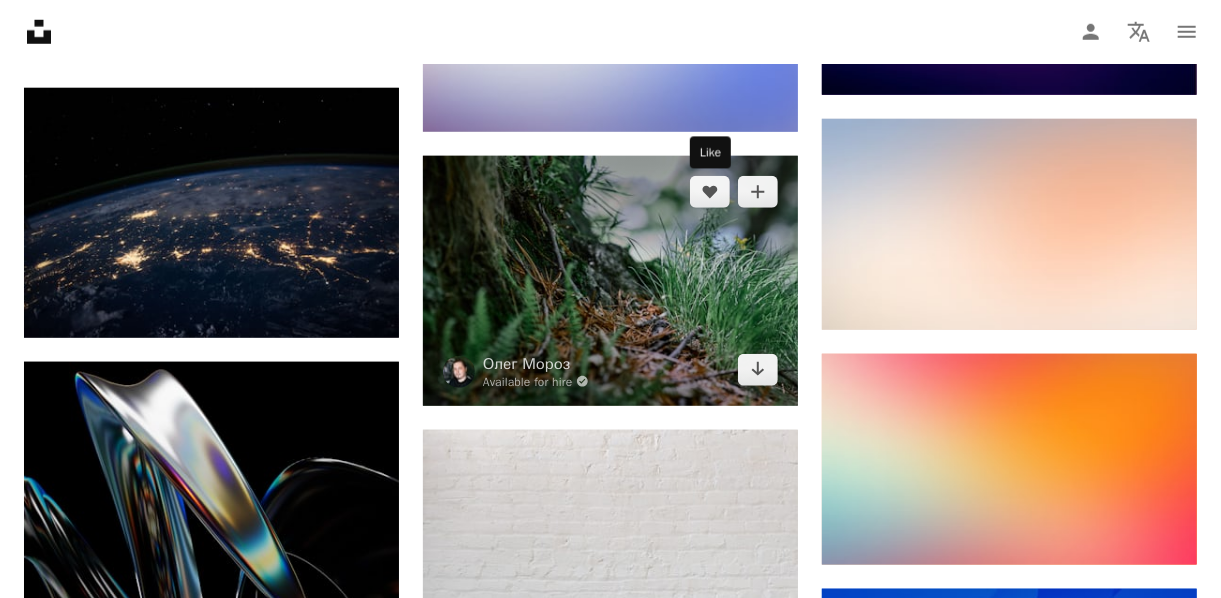 scroll, scrollTop: 4604, scrollLeft: 0, axis: vertical 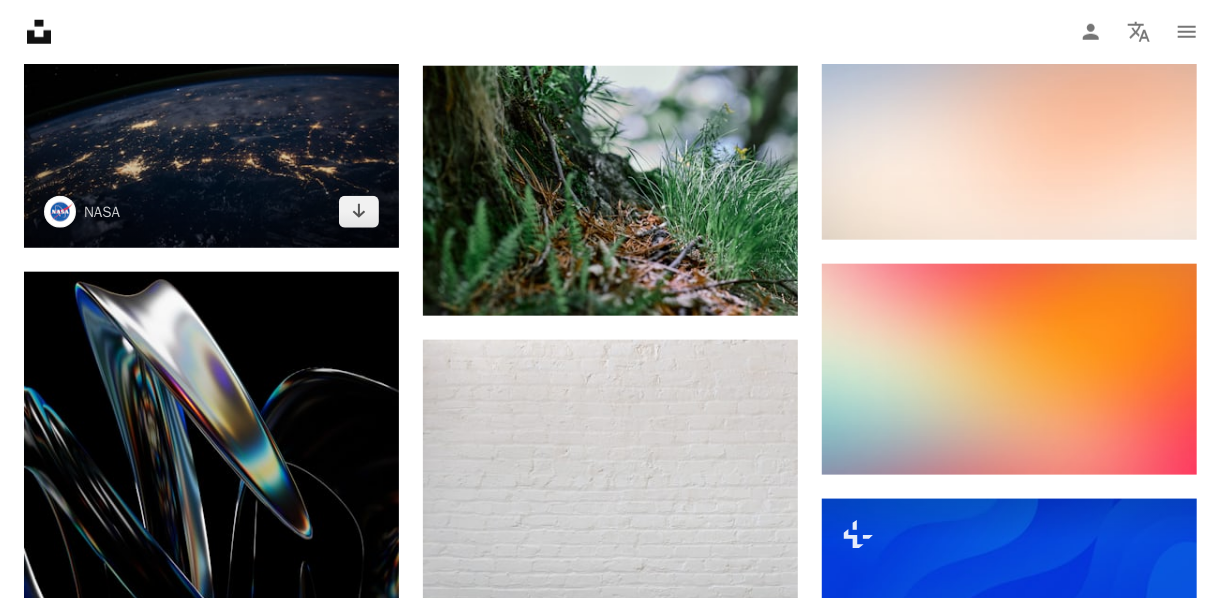 click at bounding box center [211, 122] 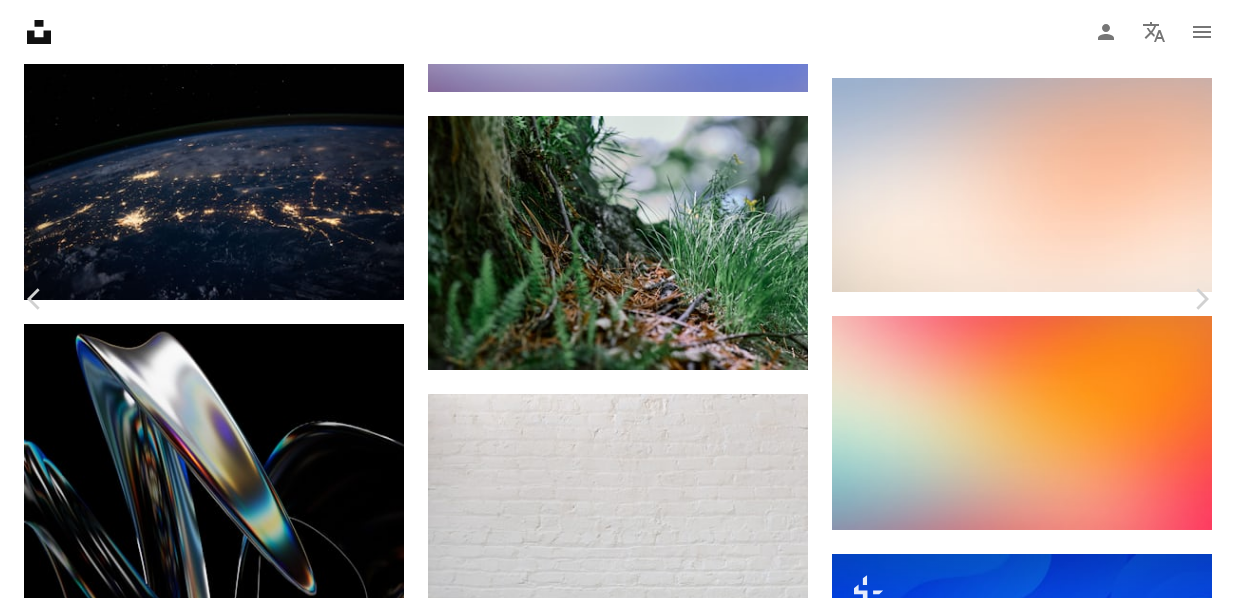click on "Download free" at bounding box center (1037, 3575) 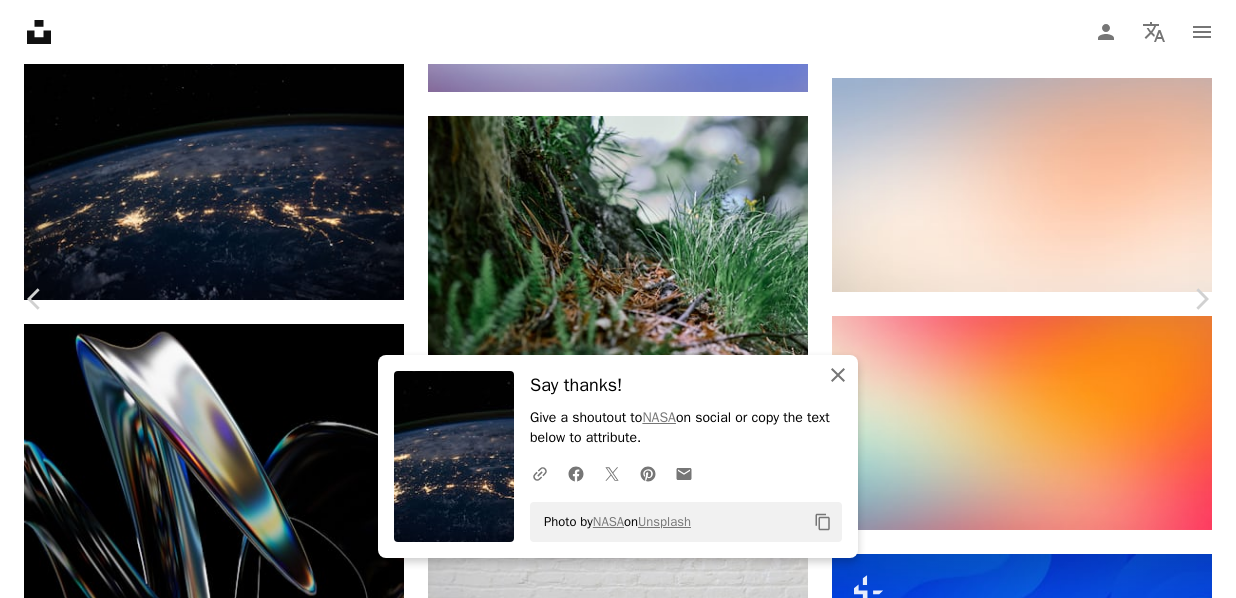 click on "An X shape" 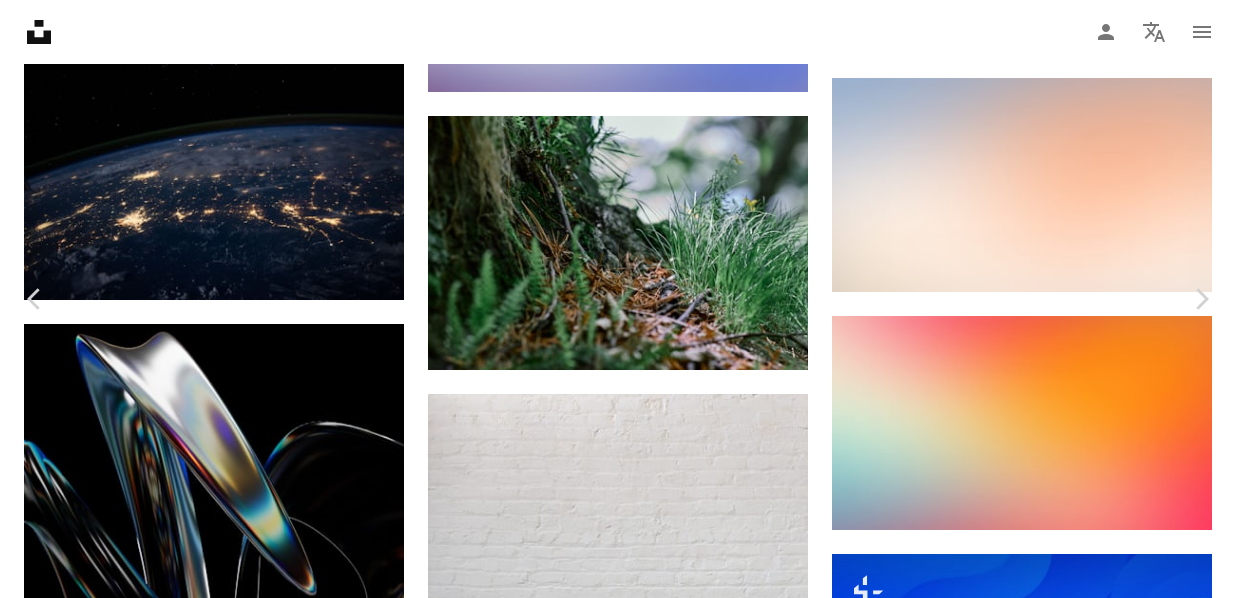 click on "Choose download size" at bounding box center [1109, 3615] 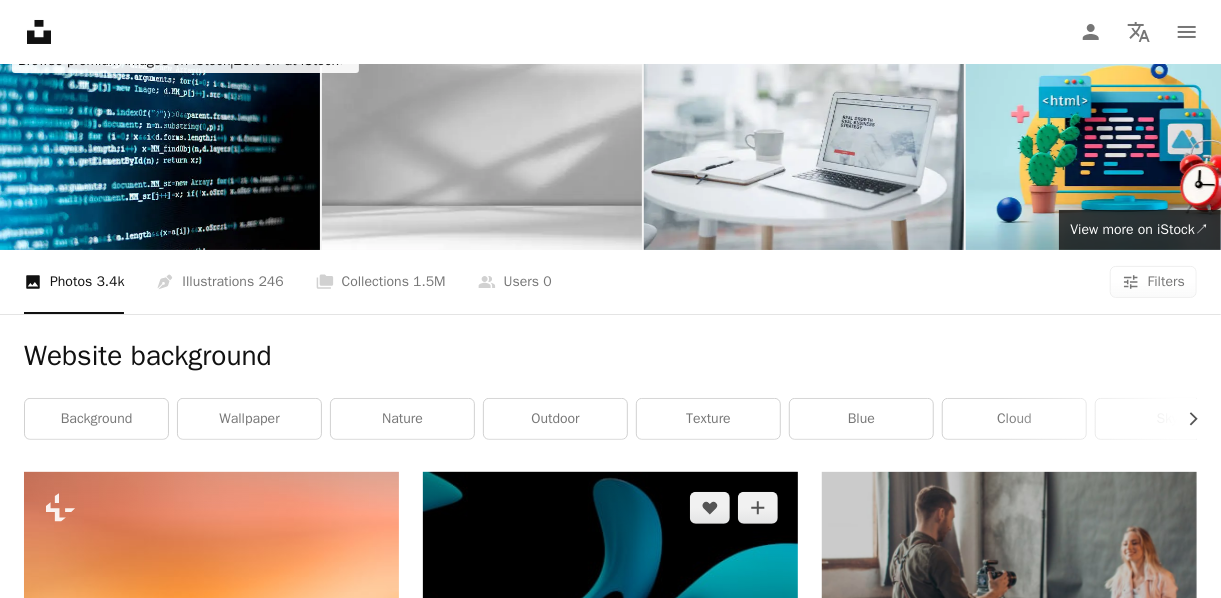 scroll, scrollTop: 0, scrollLeft: 0, axis: both 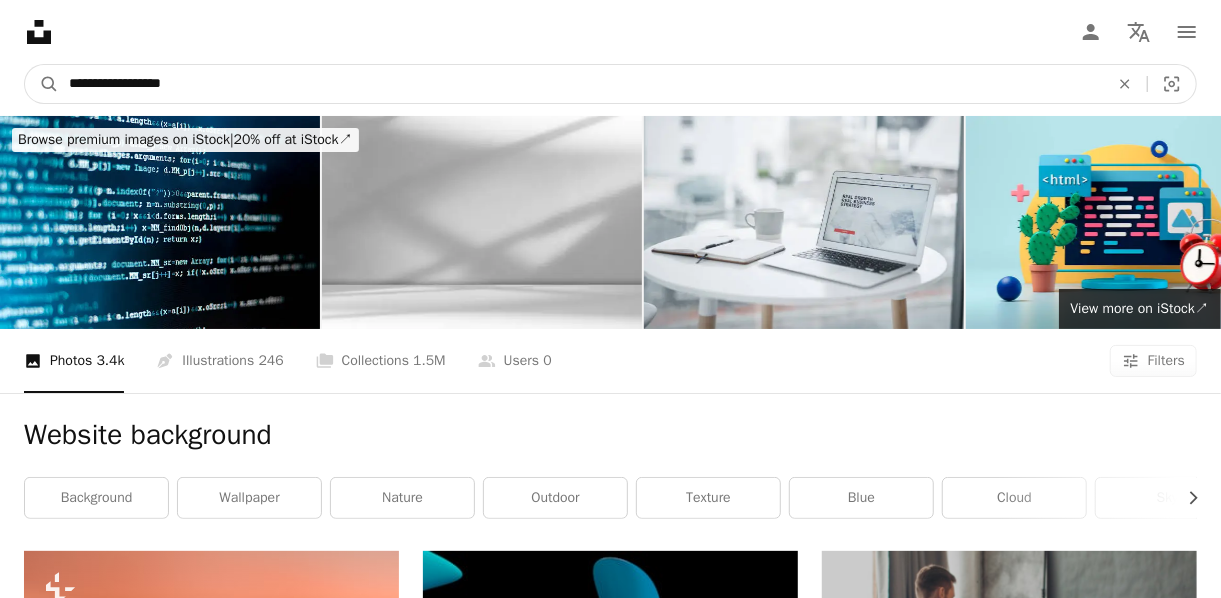 drag, startPoint x: 503, startPoint y: 80, endPoint x: -44, endPoint y: 74, distance: 547.0329 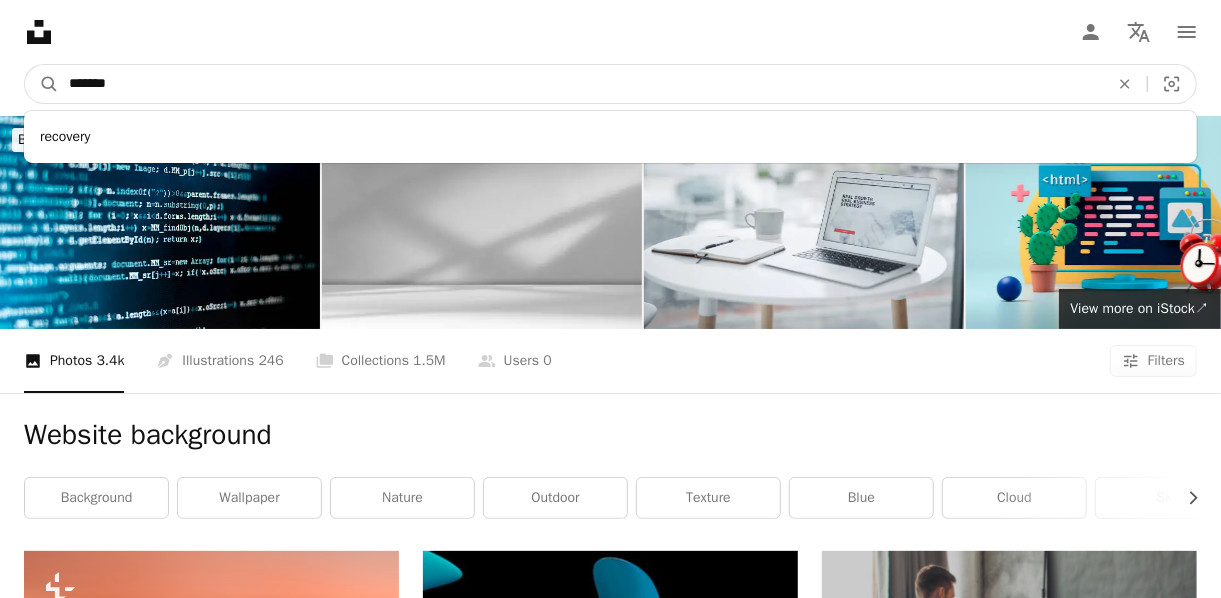type on "*******" 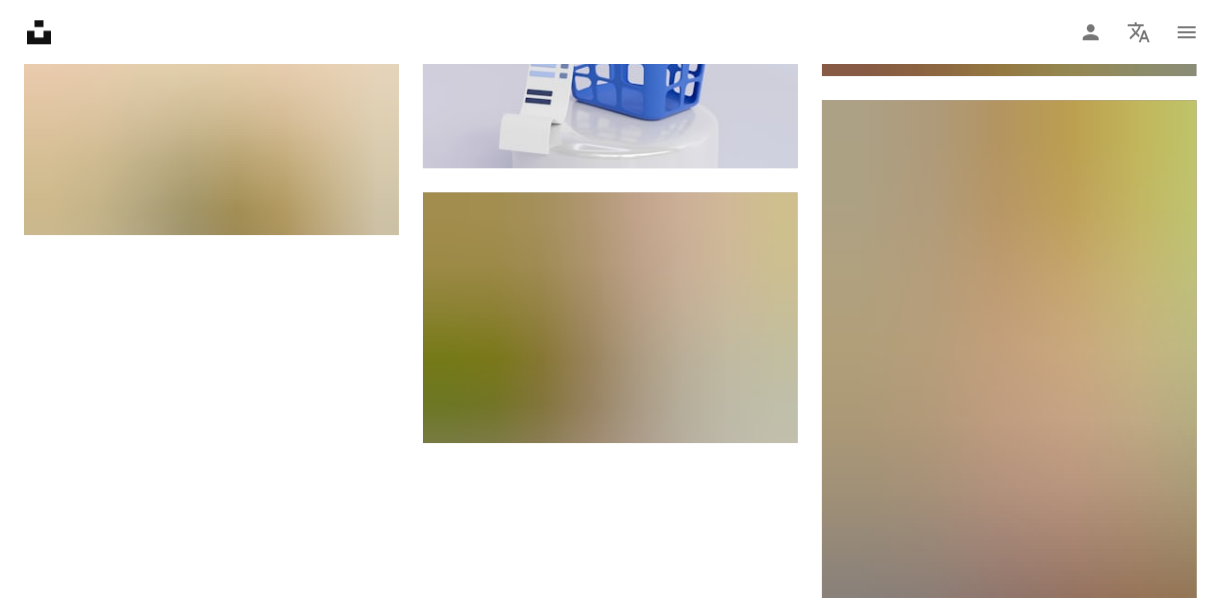 scroll, scrollTop: 3100, scrollLeft: 0, axis: vertical 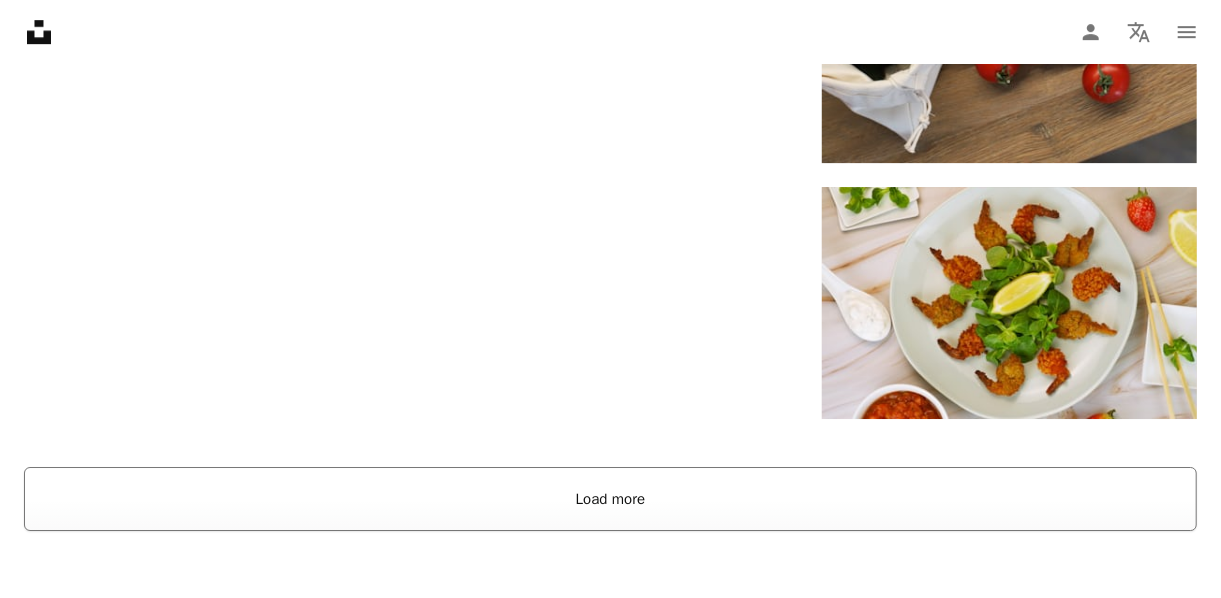 click on "Load more" at bounding box center (610, 499) 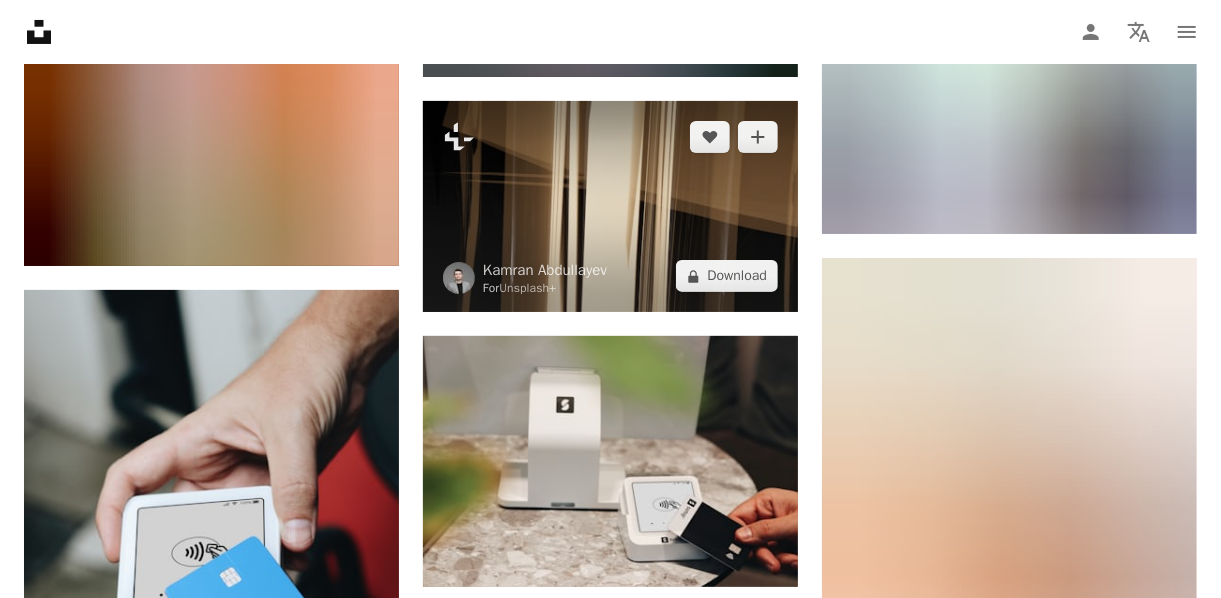 scroll, scrollTop: 4000, scrollLeft: 0, axis: vertical 